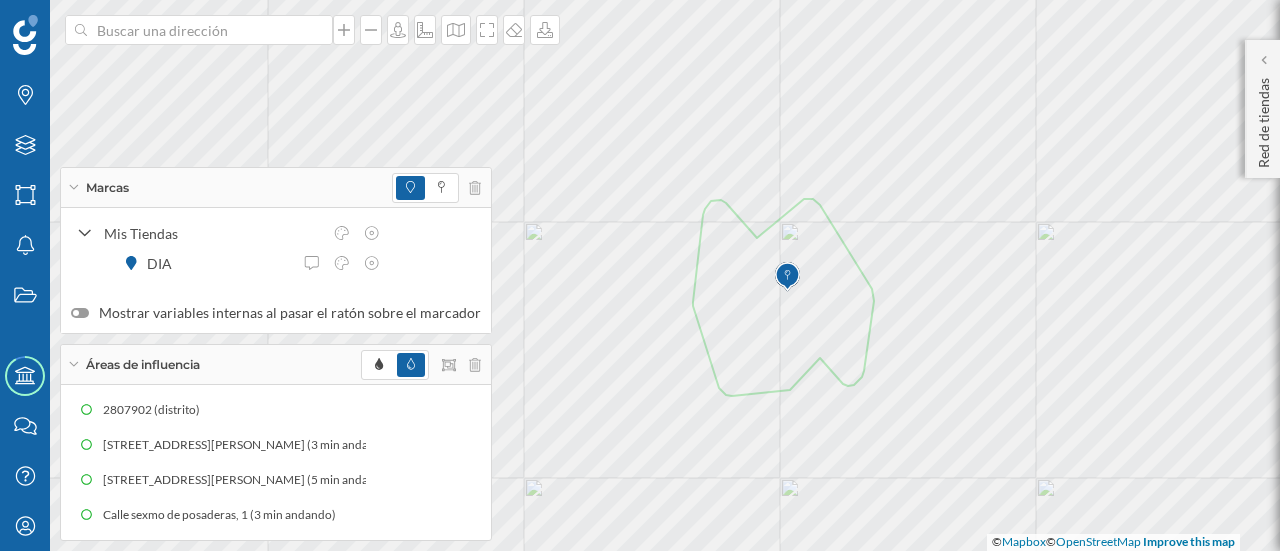 scroll, scrollTop: 0, scrollLeft: 0, axis: both 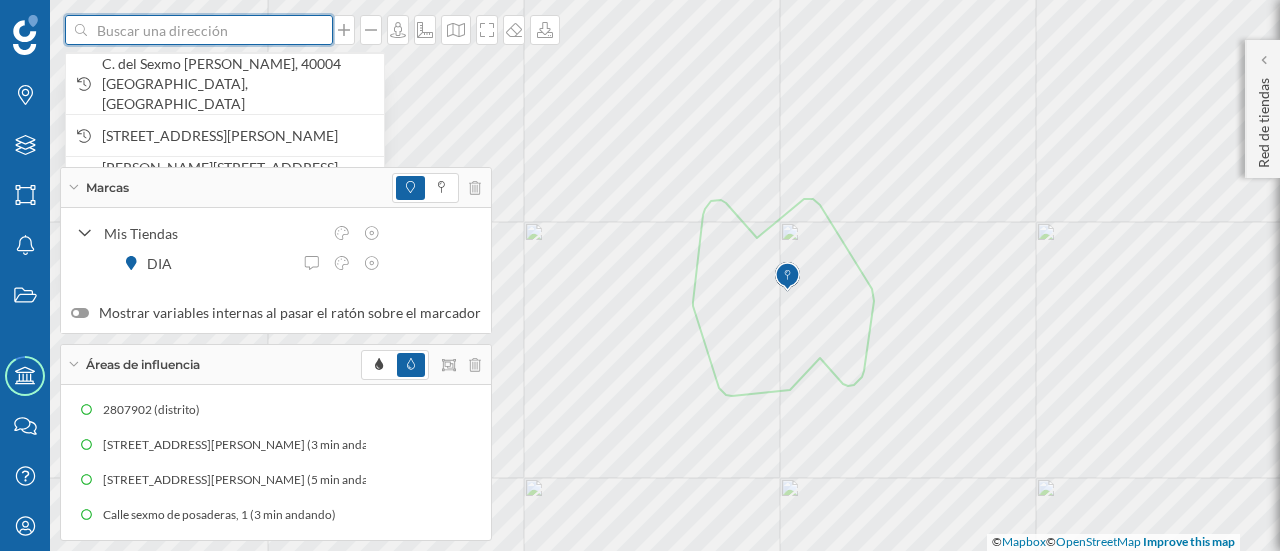 click at bounding box center [199, 30] 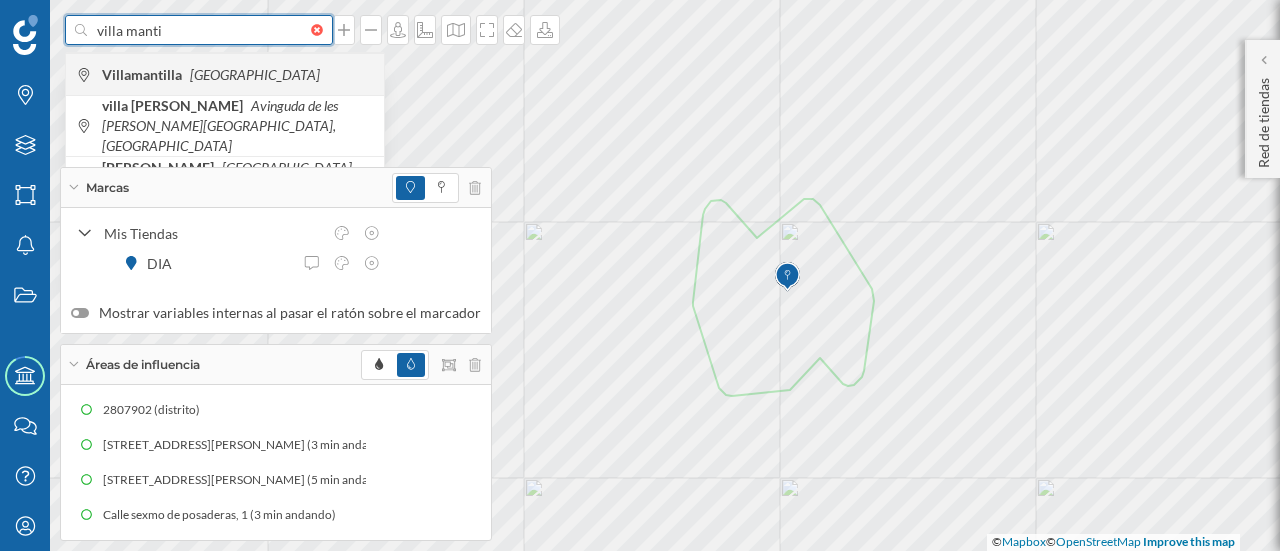 type on "villa manti" 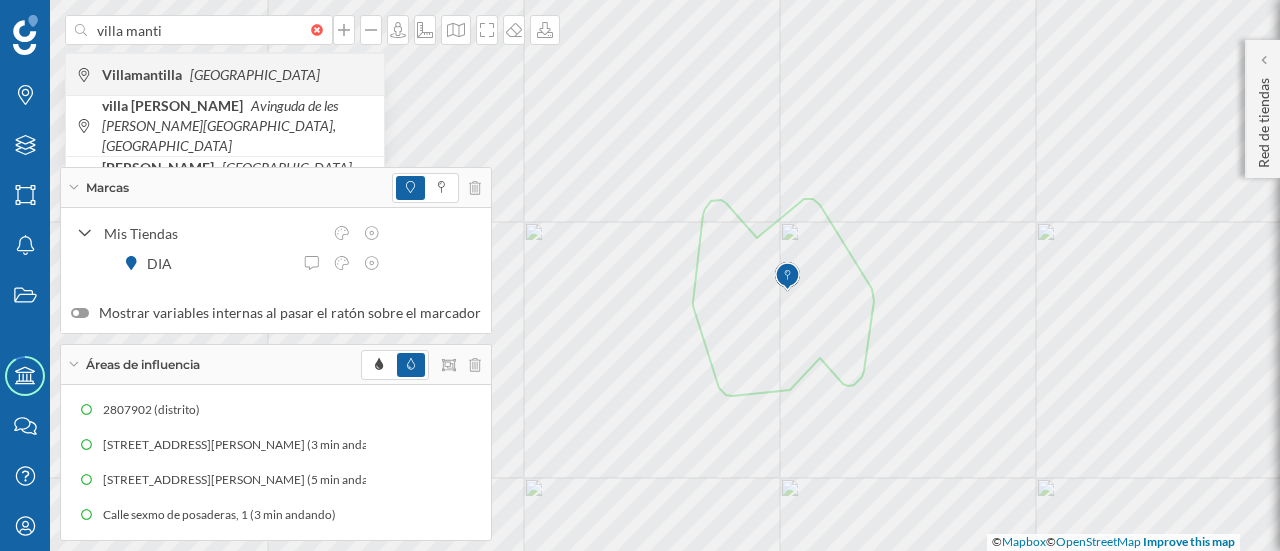 click on "Villamantilla" at bounding box center [144, 74] 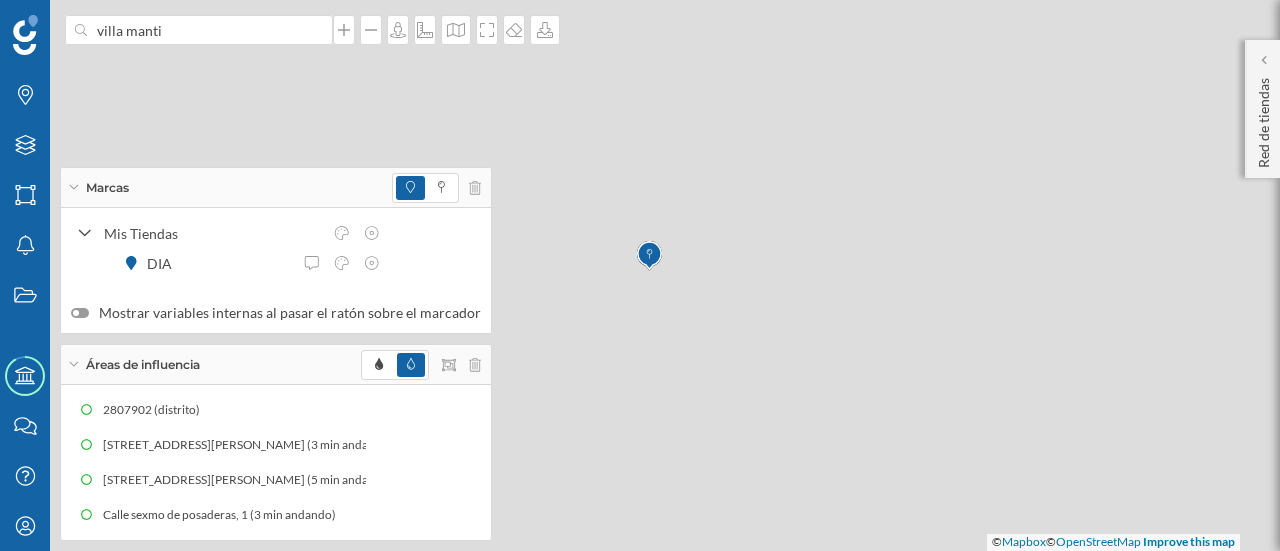 type 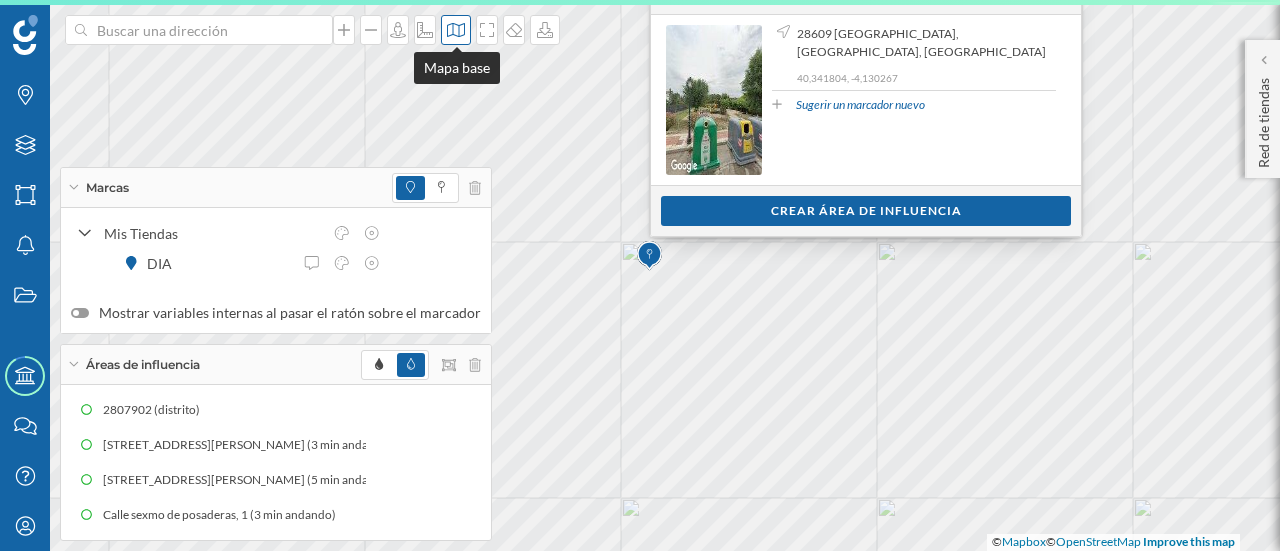 click 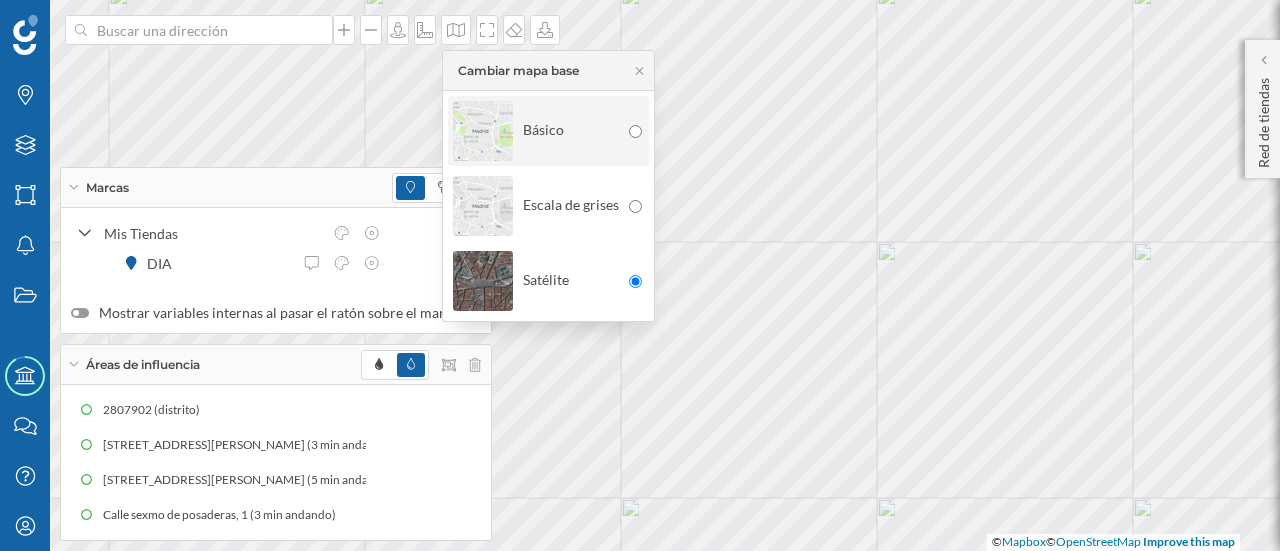 click on "Básico" at bounding box center [536, 131] 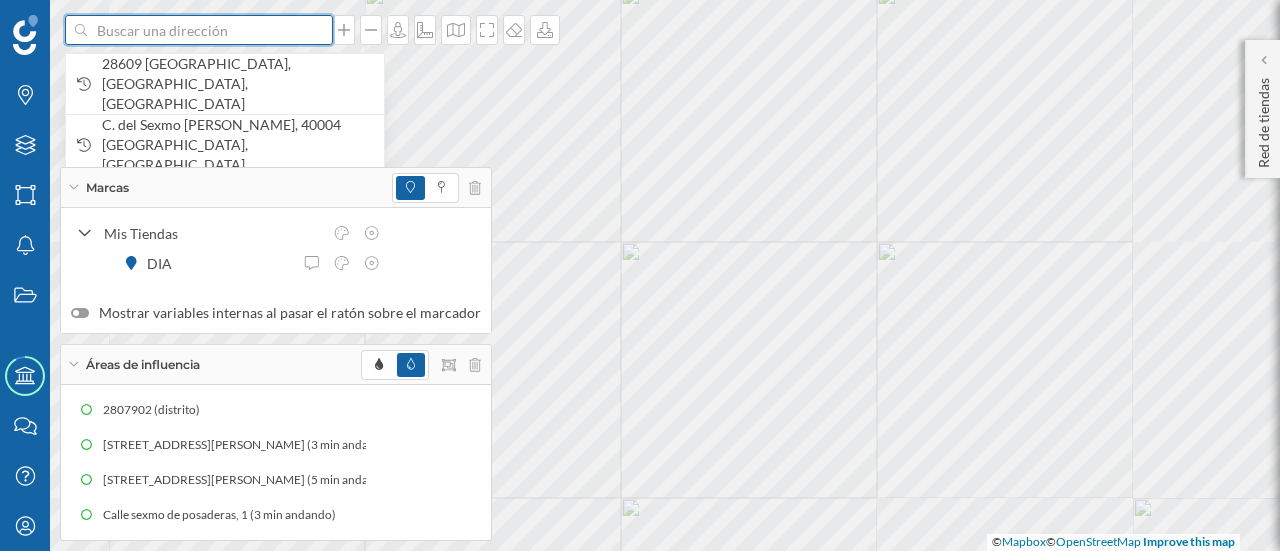 click at bounding box center (199, 30) 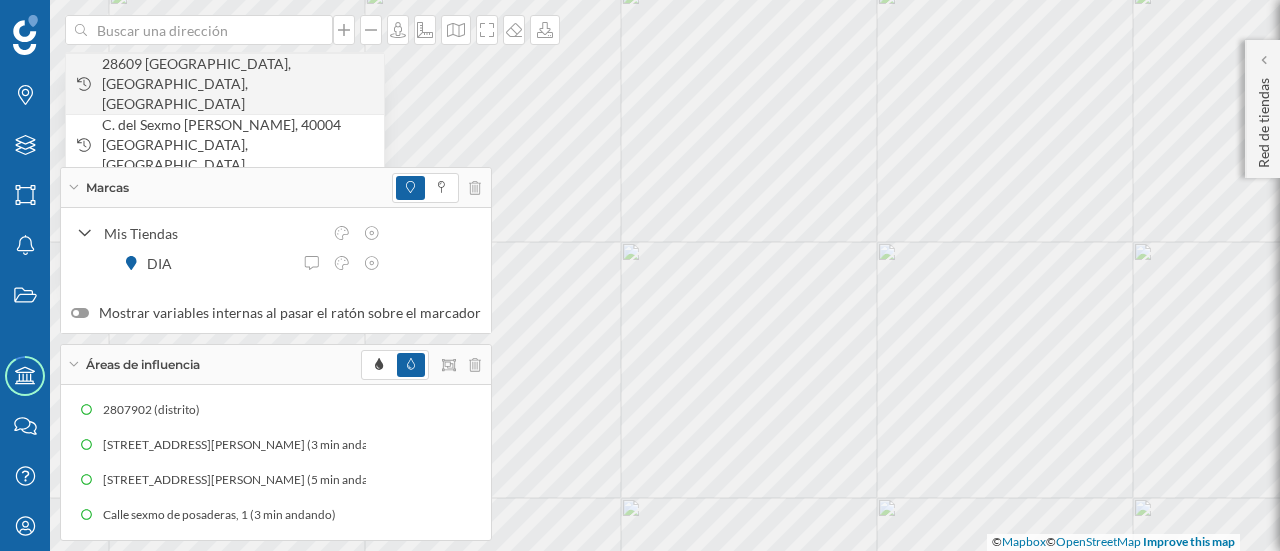 click on "28609 [GEOGRAPHIC_DATA], [GEOGRAPHIC_DATA], [GEOGRAPHIC_DATA]" at bounding box center (238, 84) 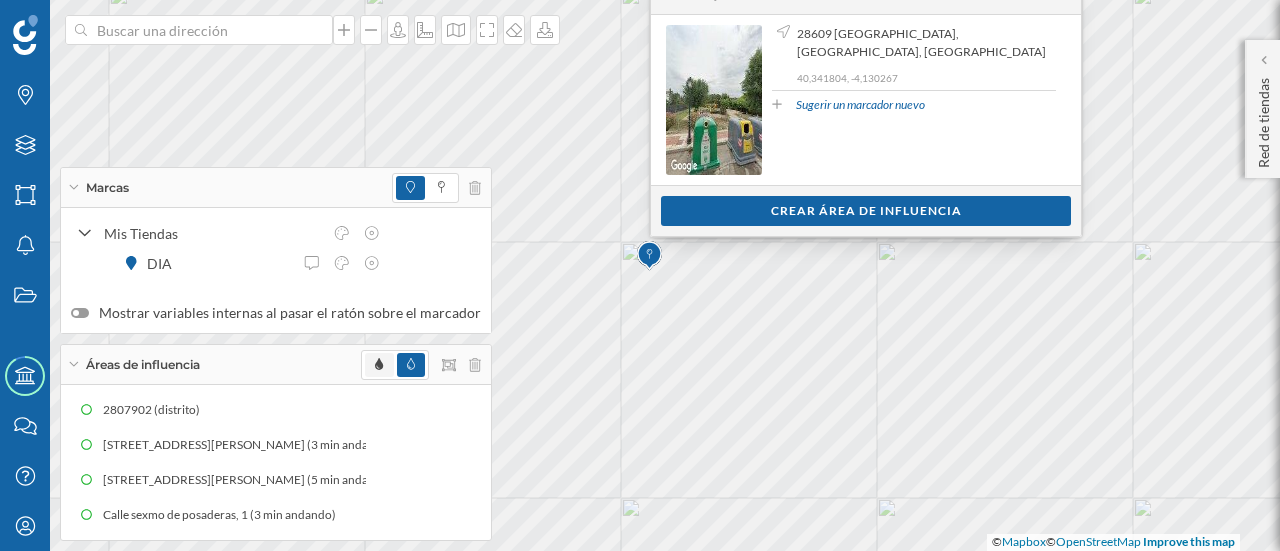 click at bounding box center (379, 365) 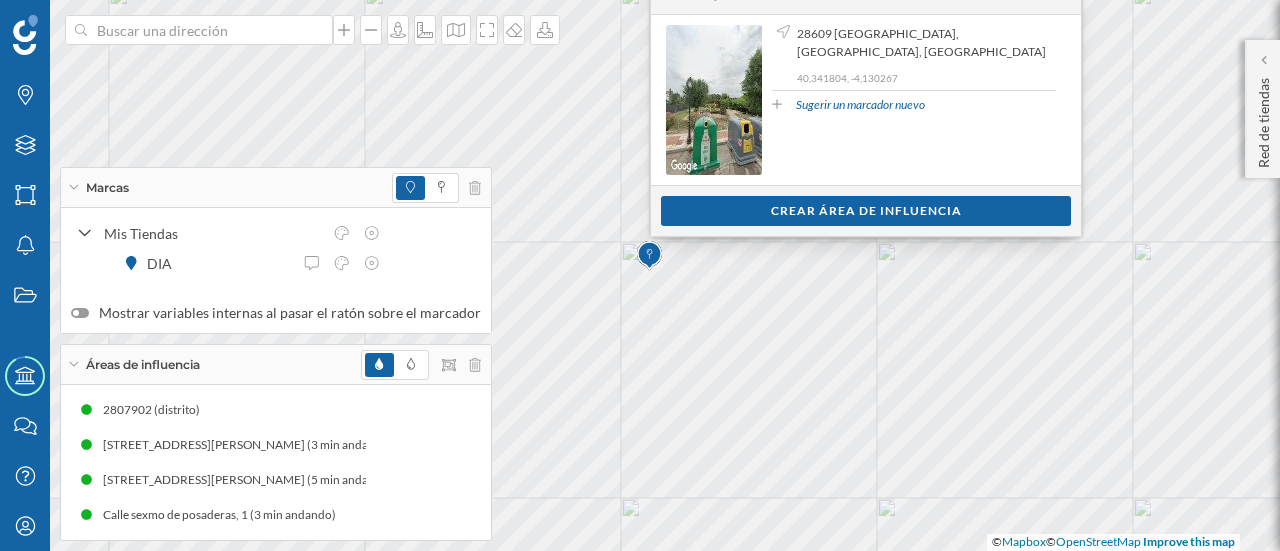click on "Ver clientes
Crear área de influencia" at bounding box center (866, 210) 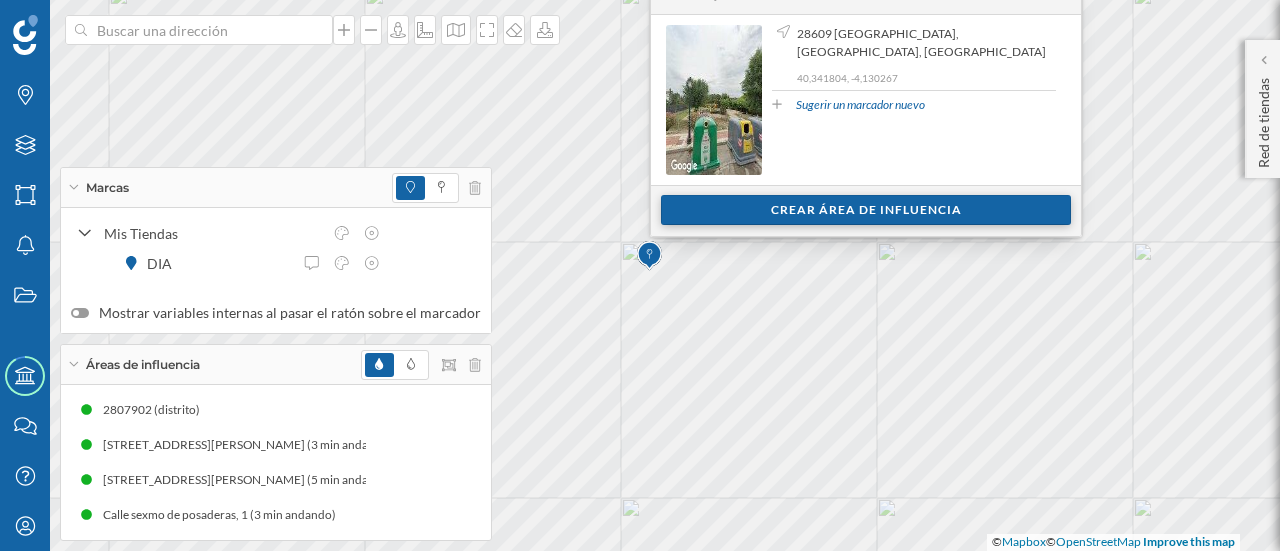 drag, startPoint x: 711, startPoint y: 210, endPoint x: 684, endPoint y: 203, distance: 27.89265 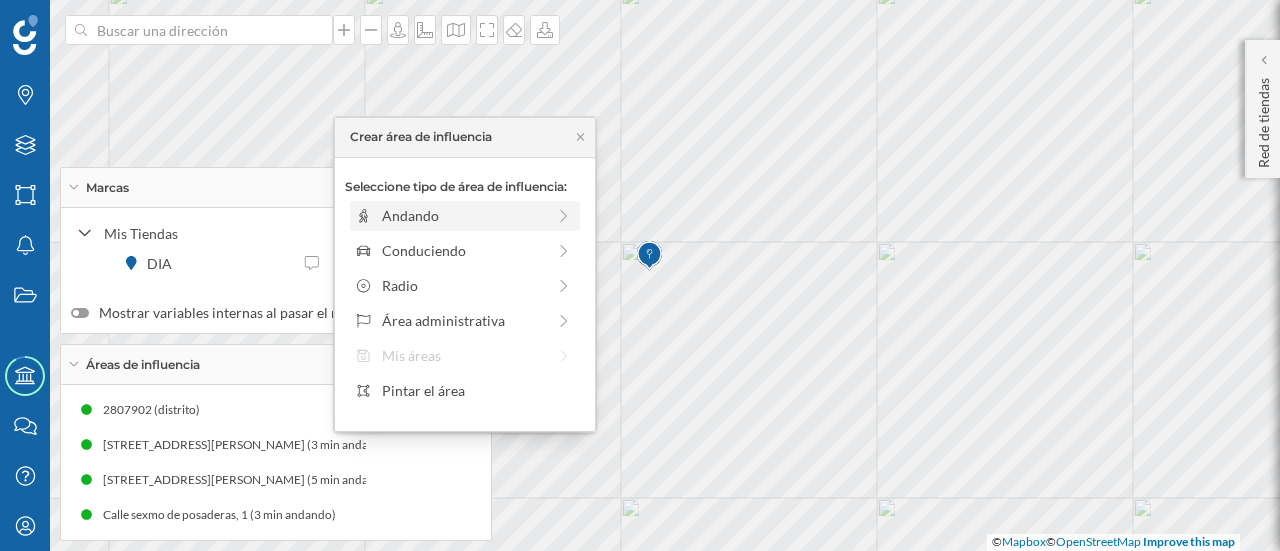 click on "Andando" at bounding box center [463, 215] 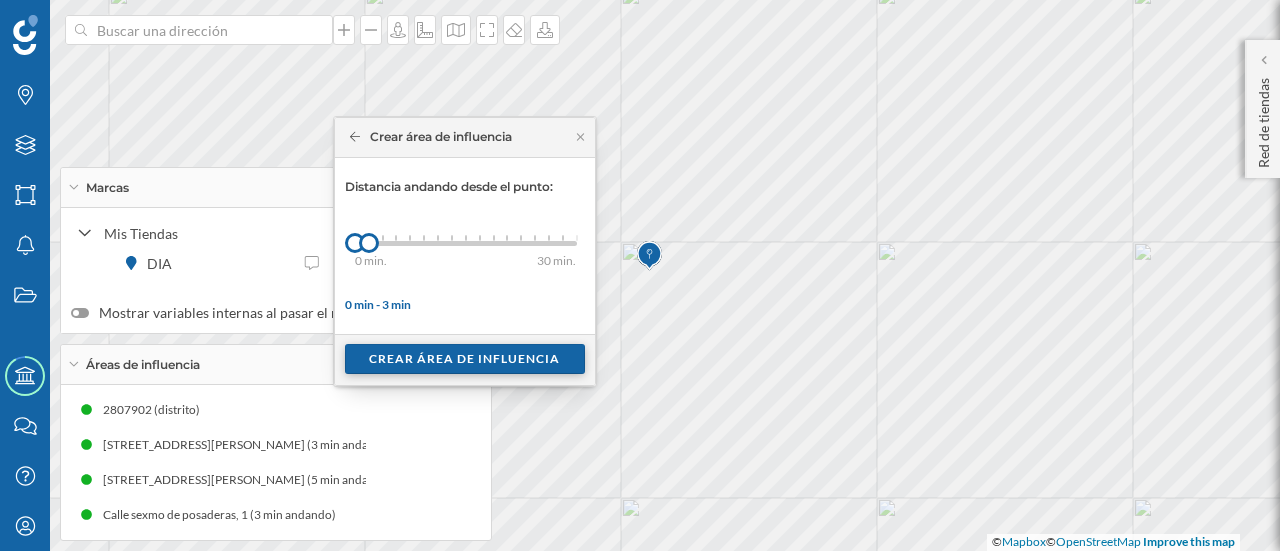 click on "Crear área de influencia" at bounding box center [465, 359] 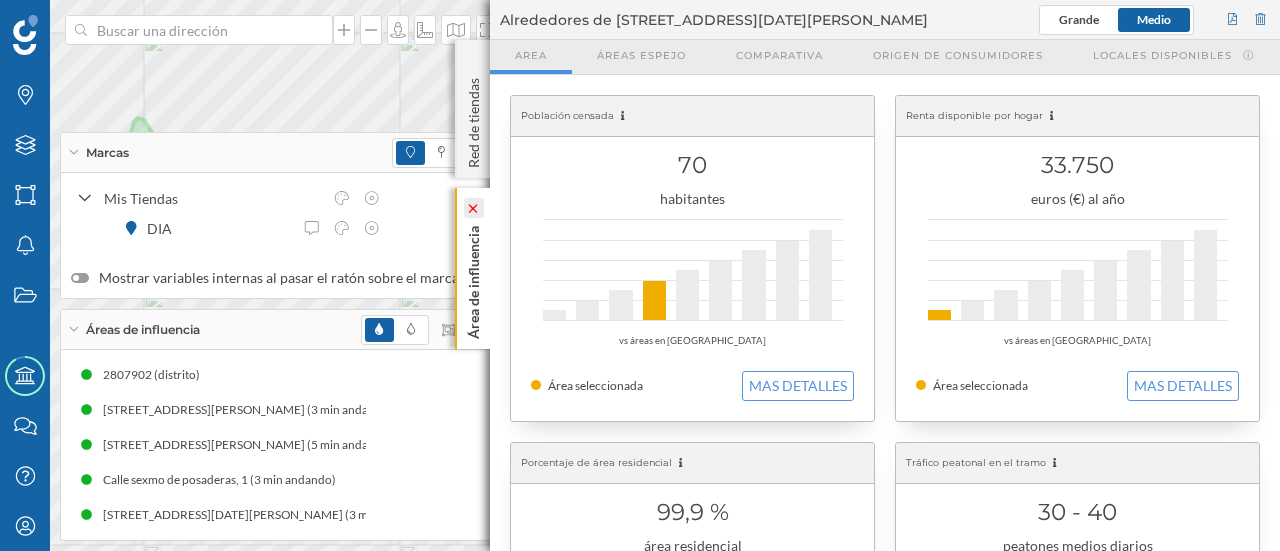 click 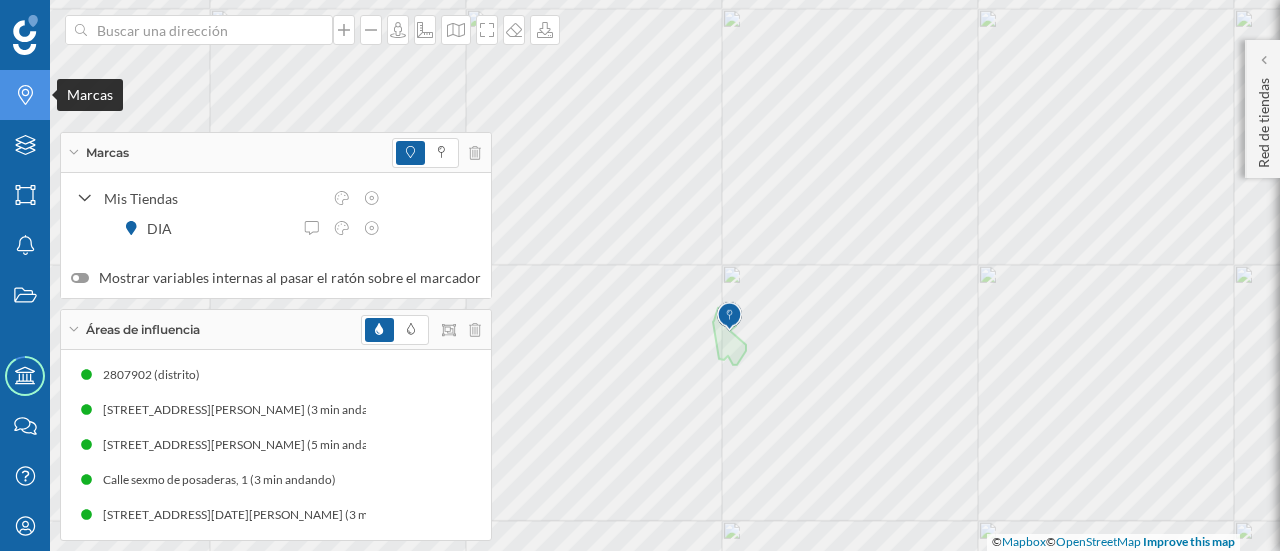 click on "Marcas" at bounding box center (25, 95) 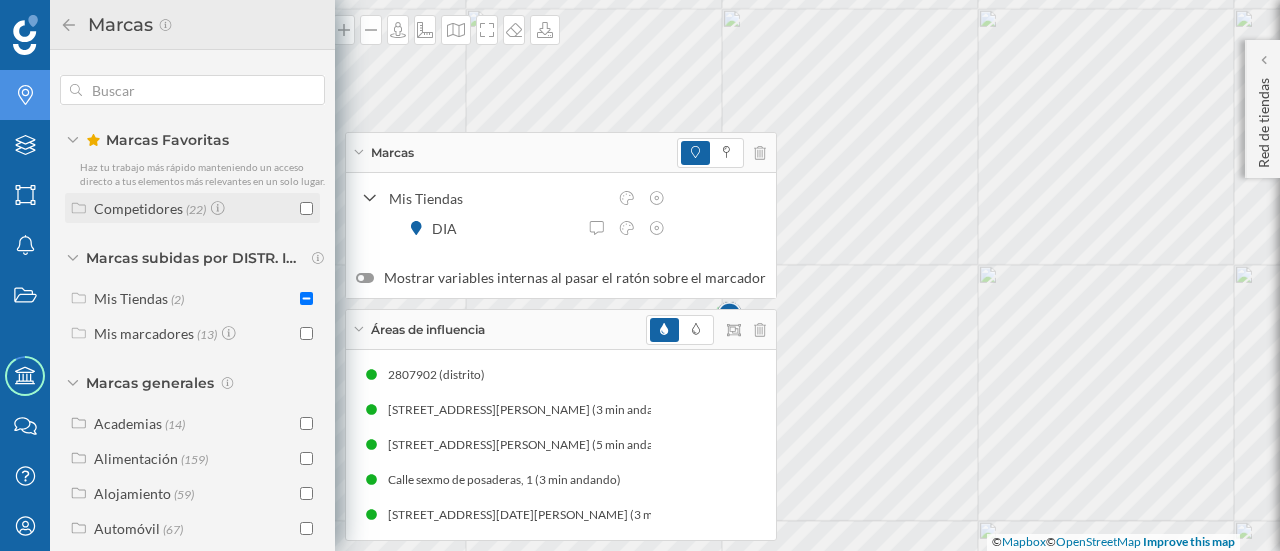 click on "Competidores
(22)" at bounding box center (192, 208) 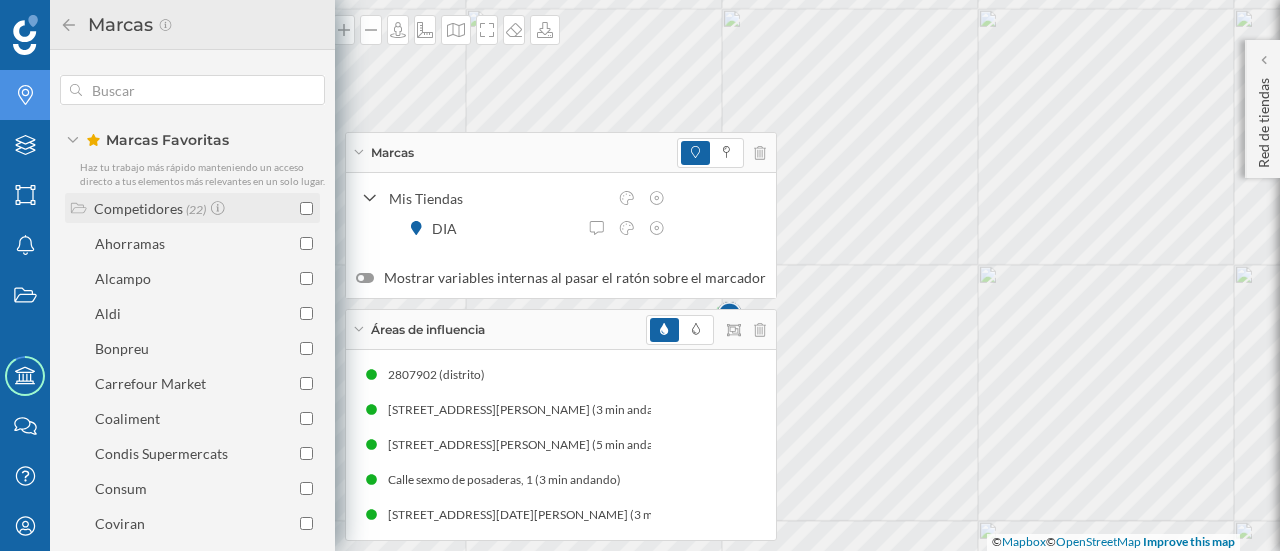 click at bounding box center (306, 208) 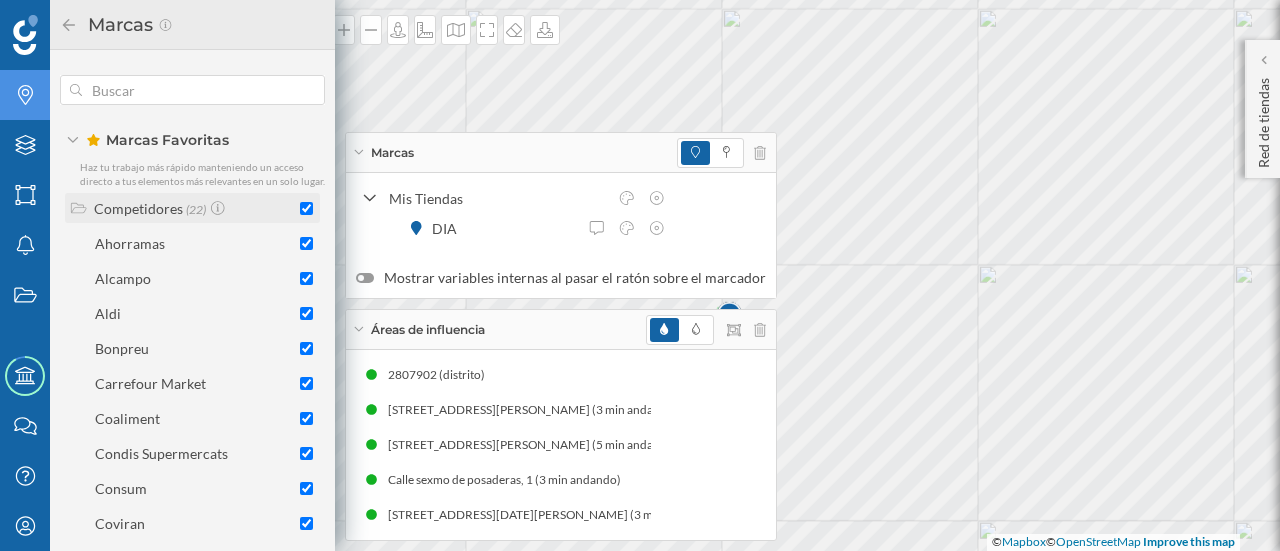 checkbox on "true" 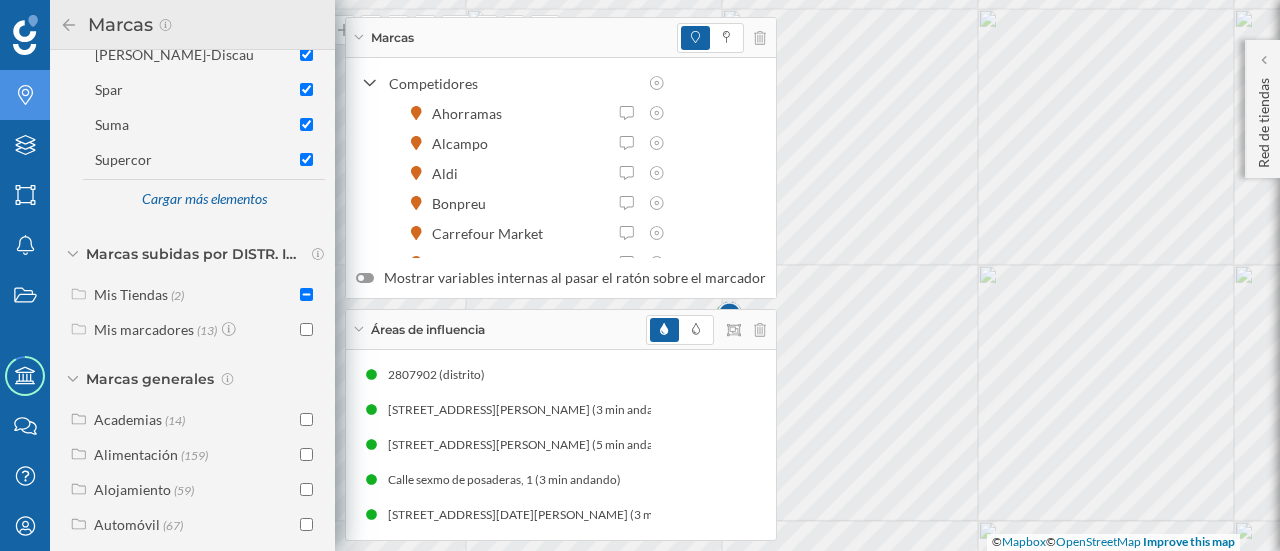 scroll, scrollTop: 750, scrollLeft: 0, axis: vertical 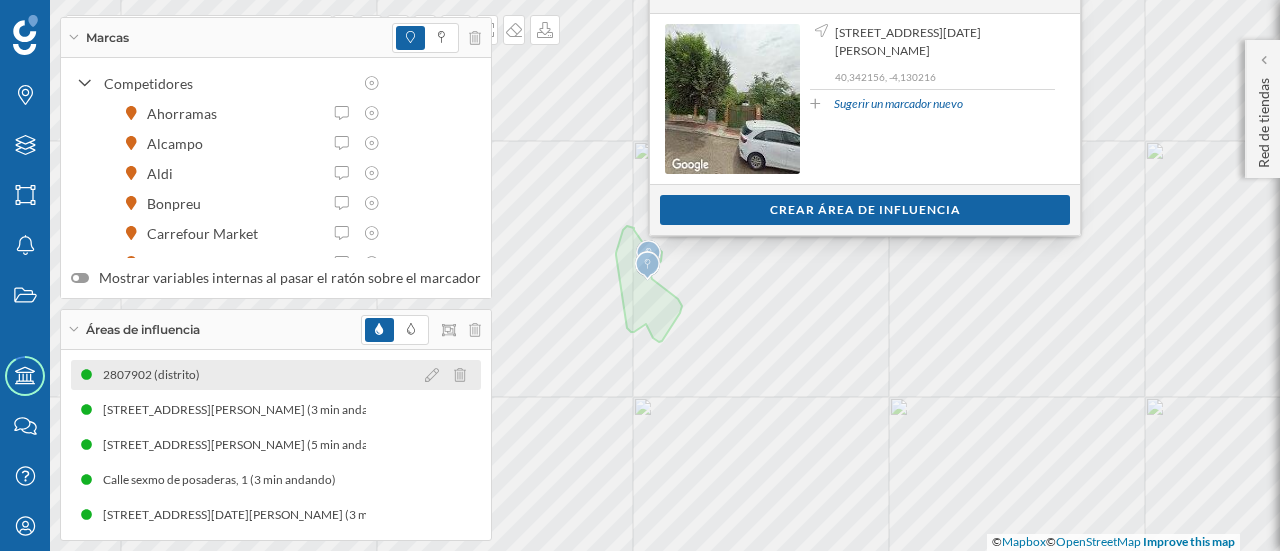 click on "2807902 (distrito)" at bounding box center (156, 375) 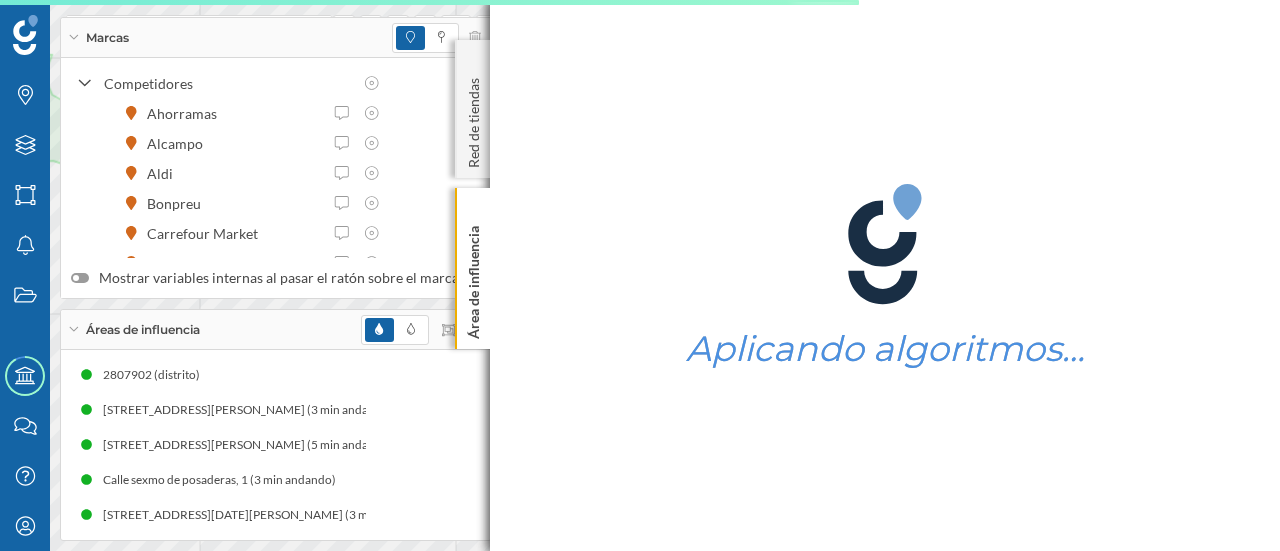 click 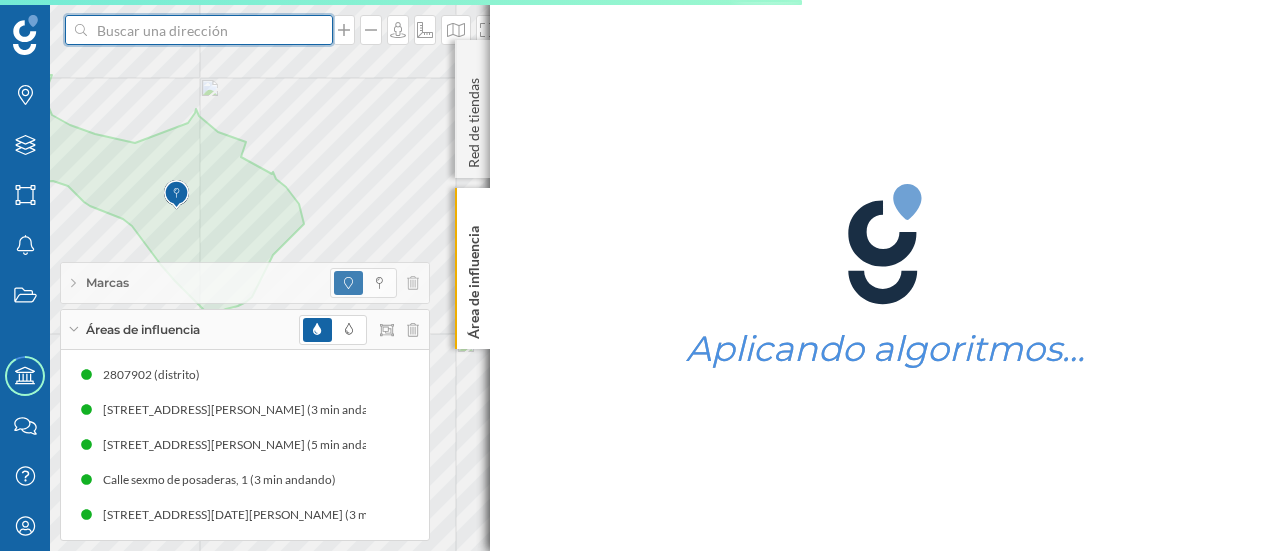 click at bounding box center [199, 30] 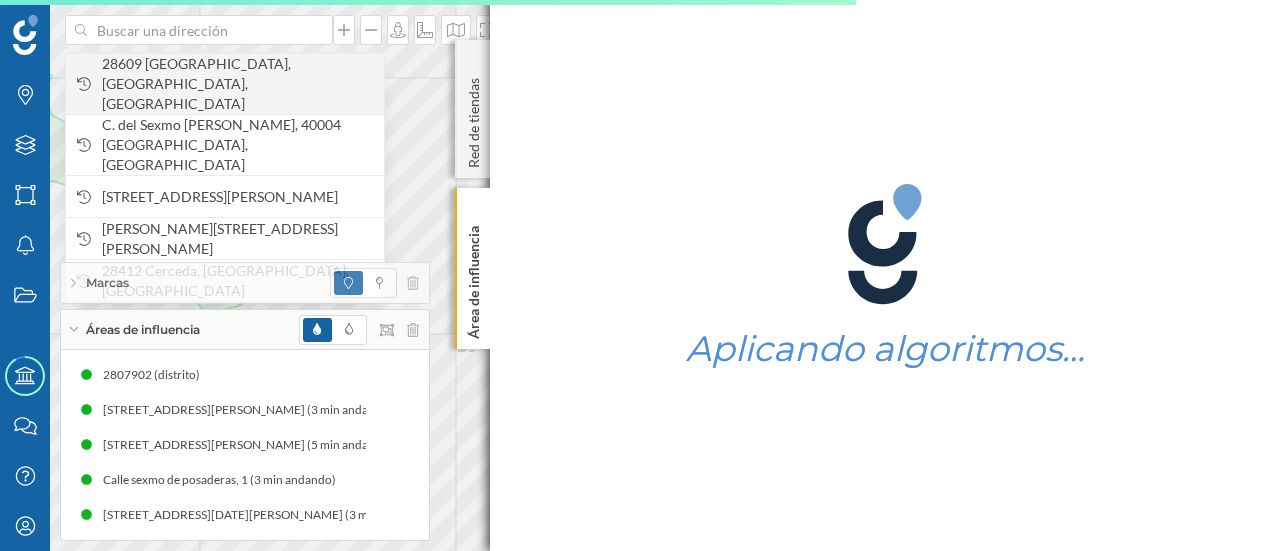 click on "28609 [GEOGRAPHIC_DATA], [GEOGRAPHIC_DATA], [GEOGRAPHIC_DATA]" at bounding box center (225, 83) 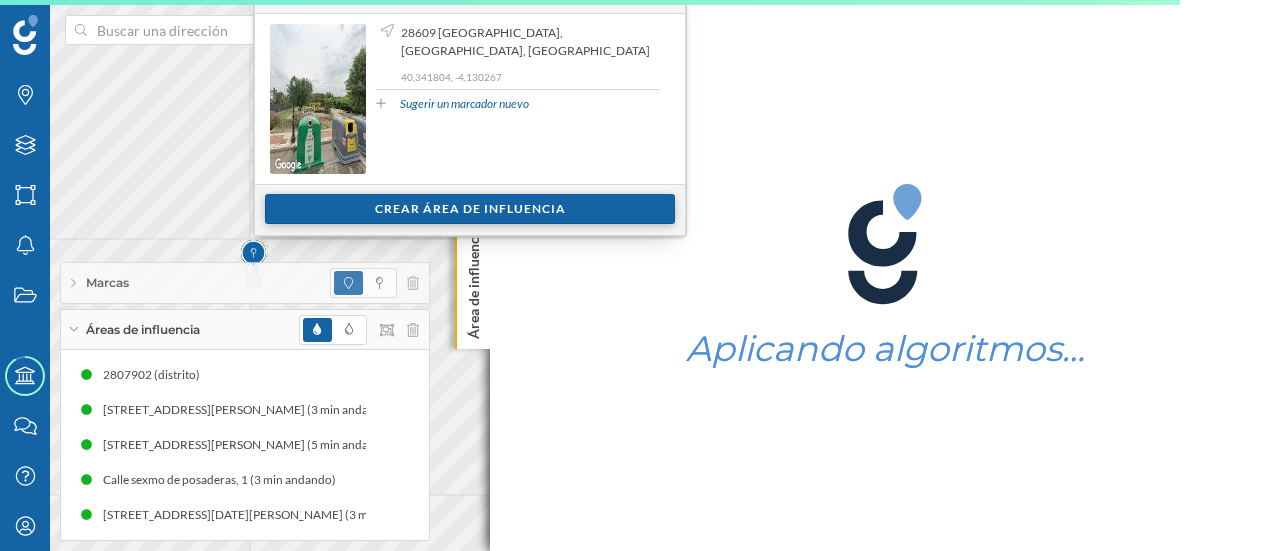 click on "Crear área de influencia" at bounding box center [470, 209] 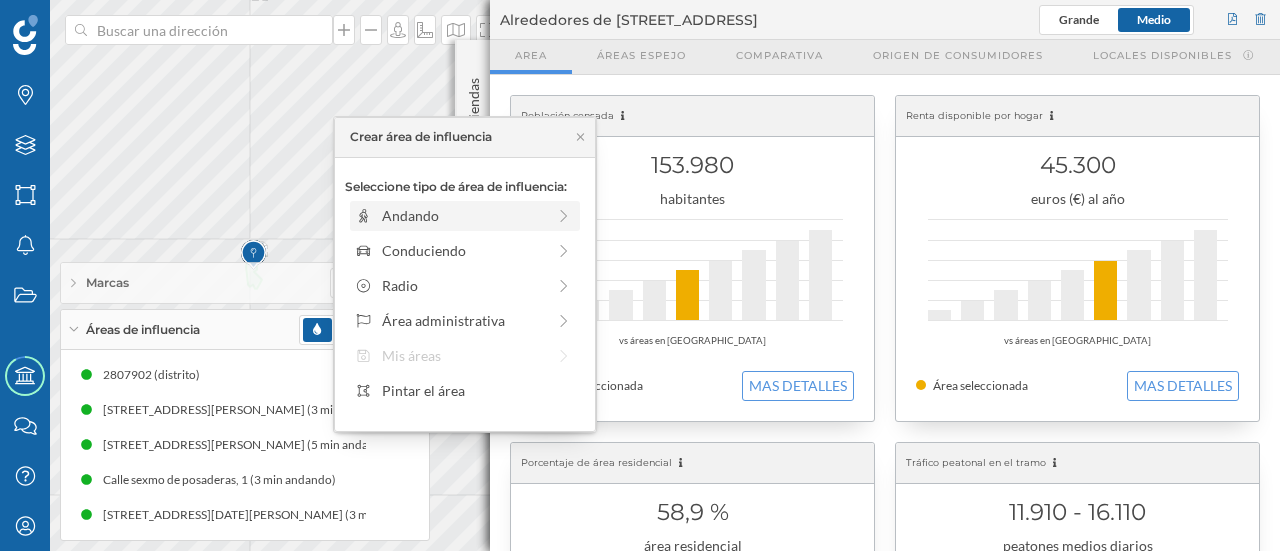 click on "Andando" at bounding box center [465, 216] 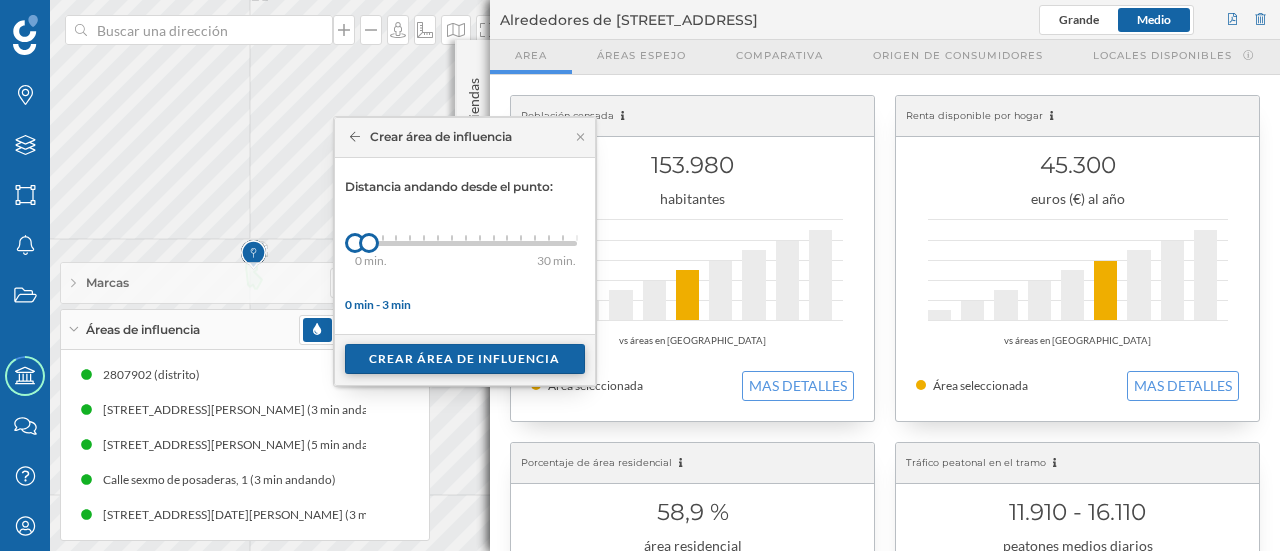 click on "Crear área de influencia" at bounding box center (465, 359) 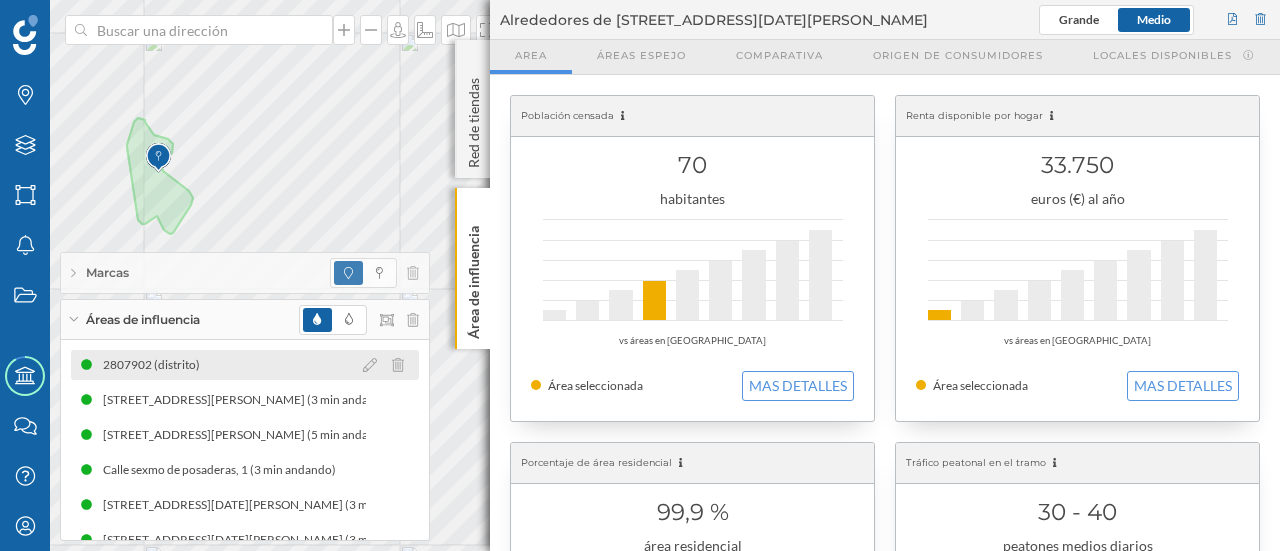 click on "2807902 (distrito)" at bounding box center (156, 365) 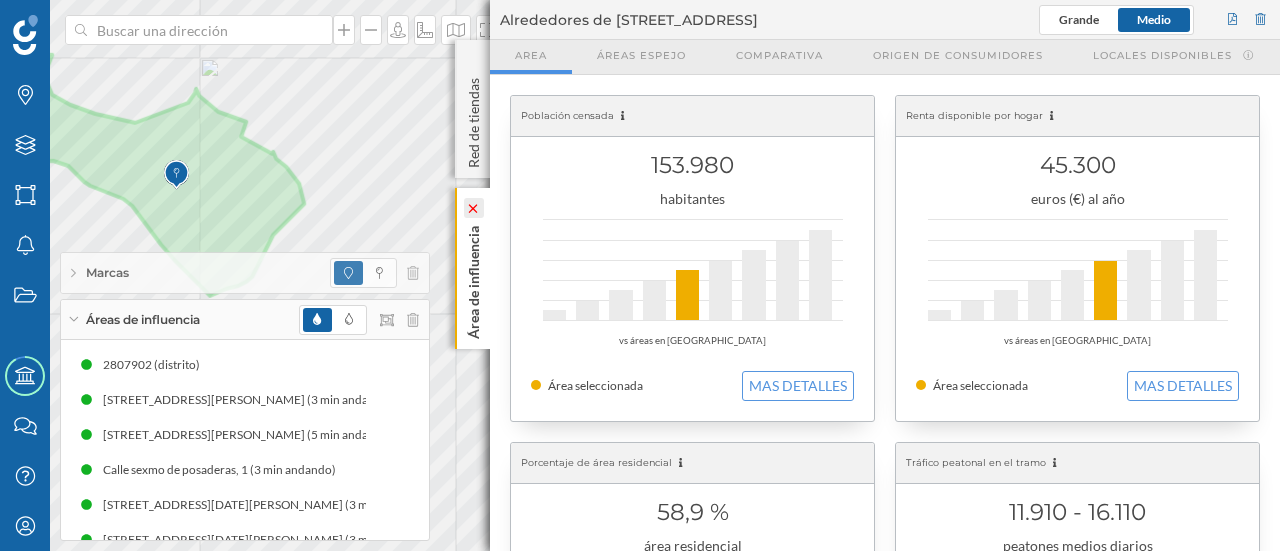 click 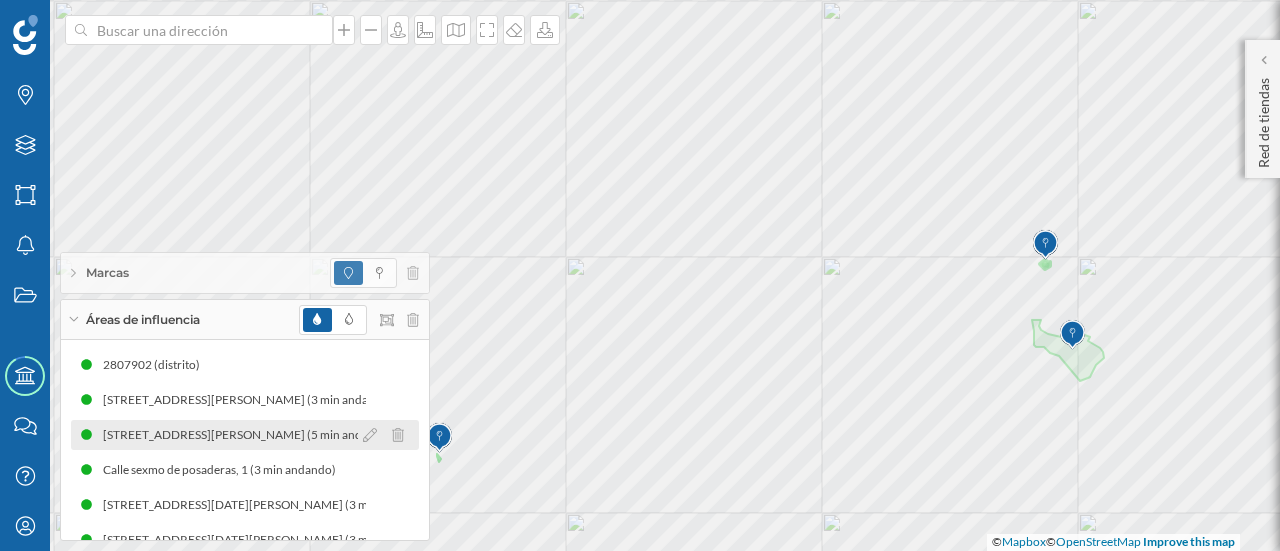 scroll, scrollTop: 25, scrollLeft: 0, axis: vertical 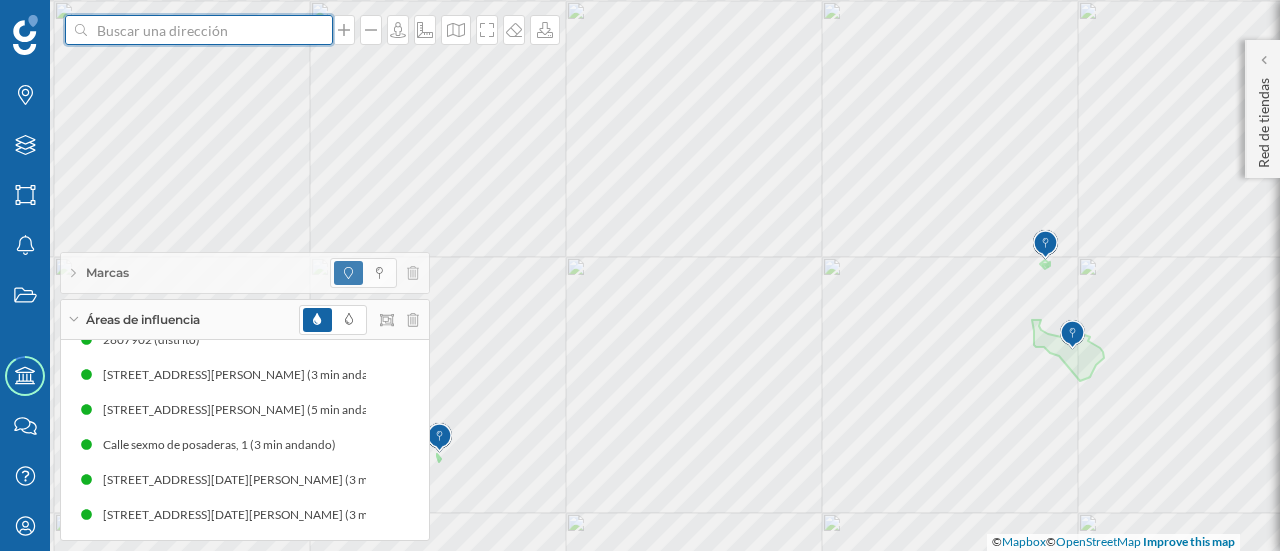 click at bounding box center (199, 30) 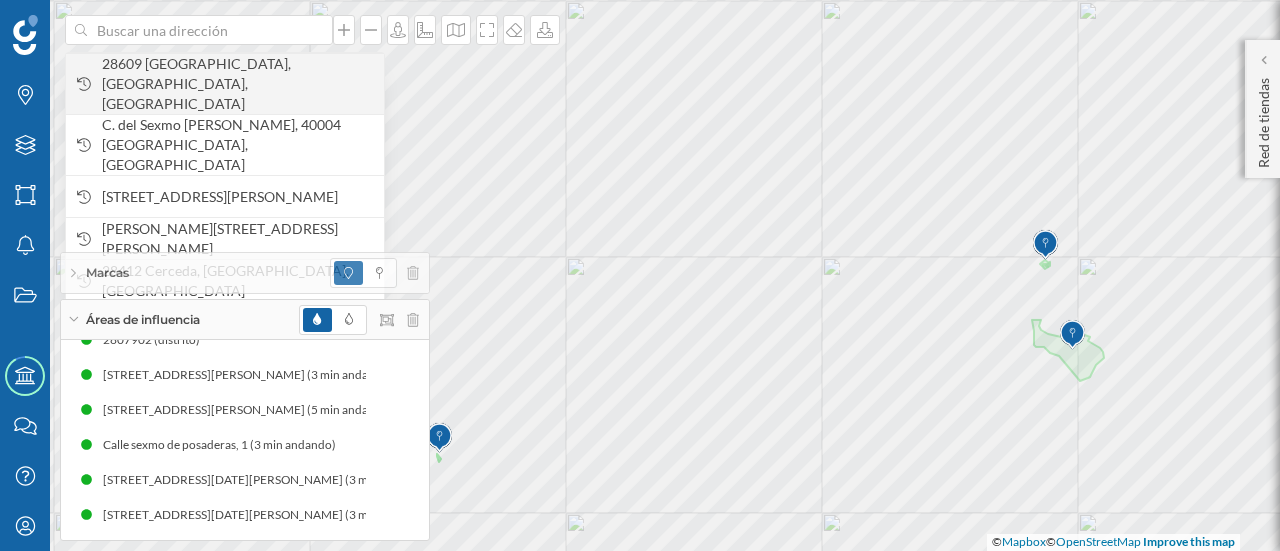 click on "28609 [GEOGRAPHIC_DATA], [GEOGRAPHIC_DATA], [GEOGRAPHIC_DATA]" at bounding box center (238, 84) 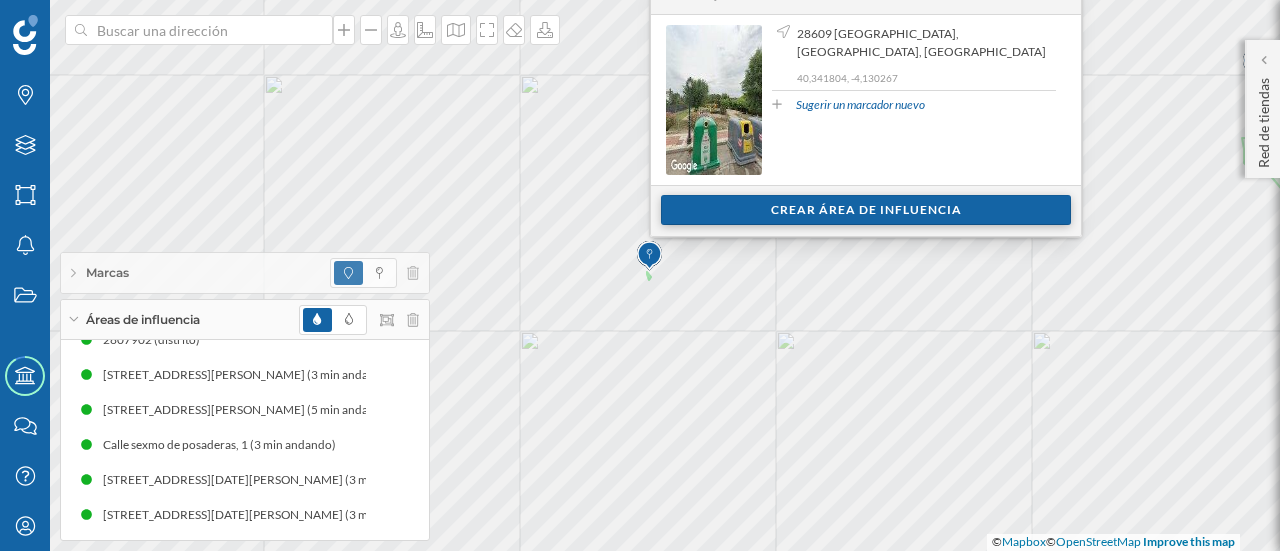 click on "Crear área de influencia" at bounding box center (866, 210) 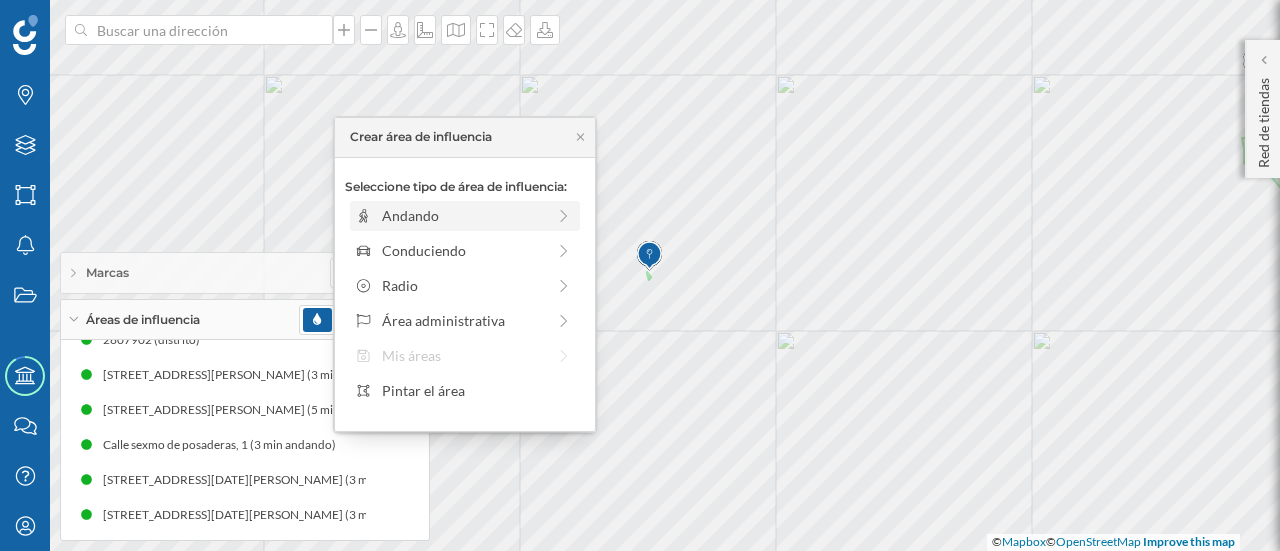 click on "Andando" at bounding box center (463, 215) 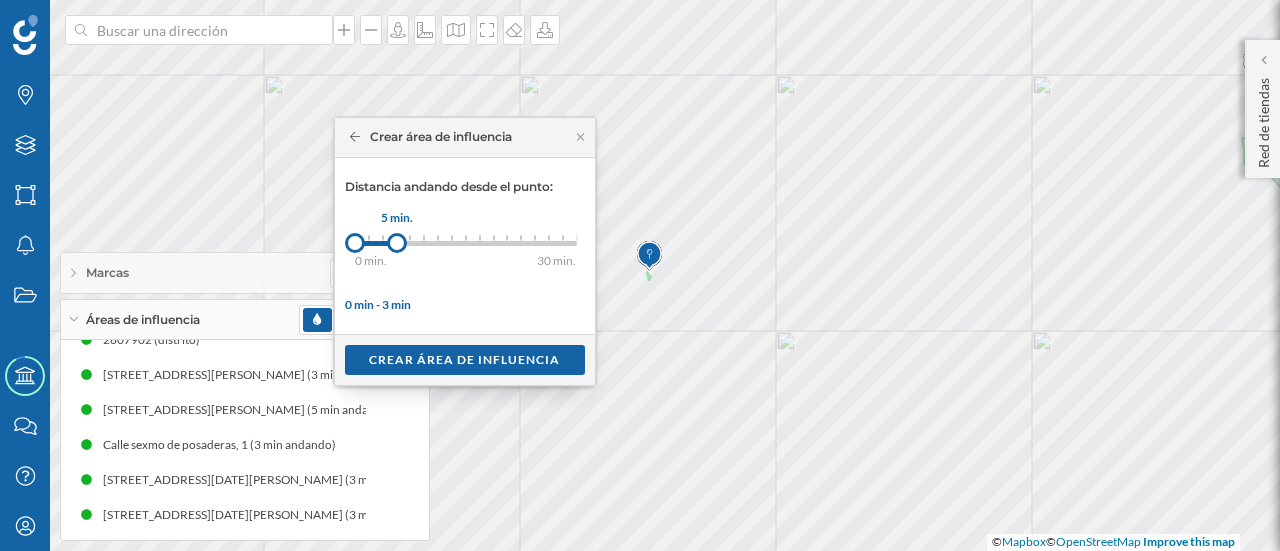 drag, startPoint x: 368, startPoint y: 242, endPoint x: 396, endPoint y: 242, distance: 28 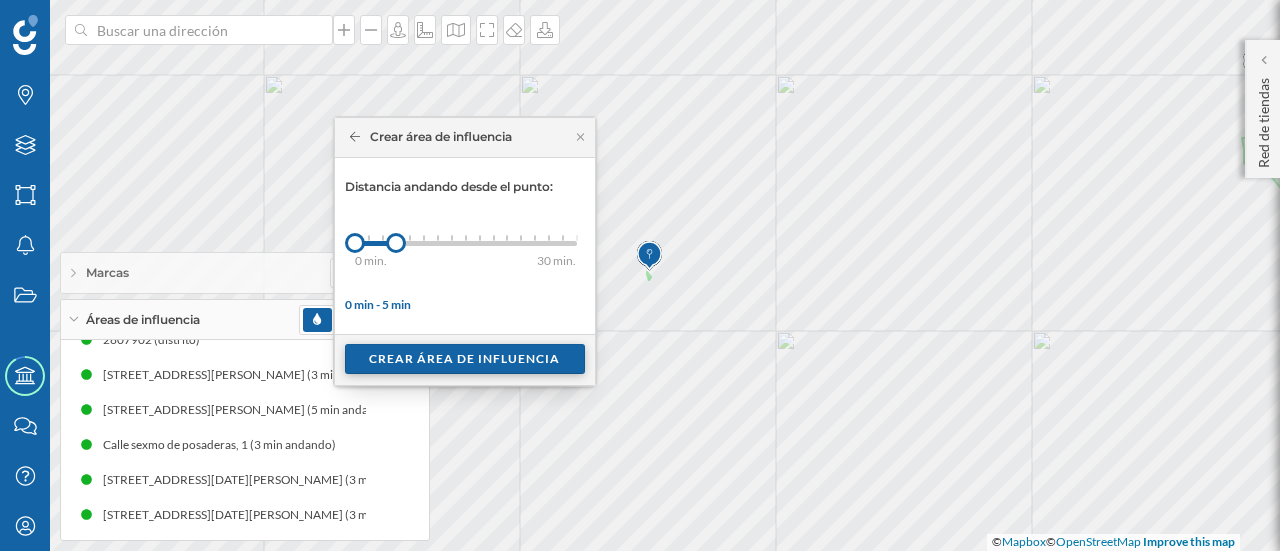 click on "Crear área de influencia" at bounding box center (465, 359) 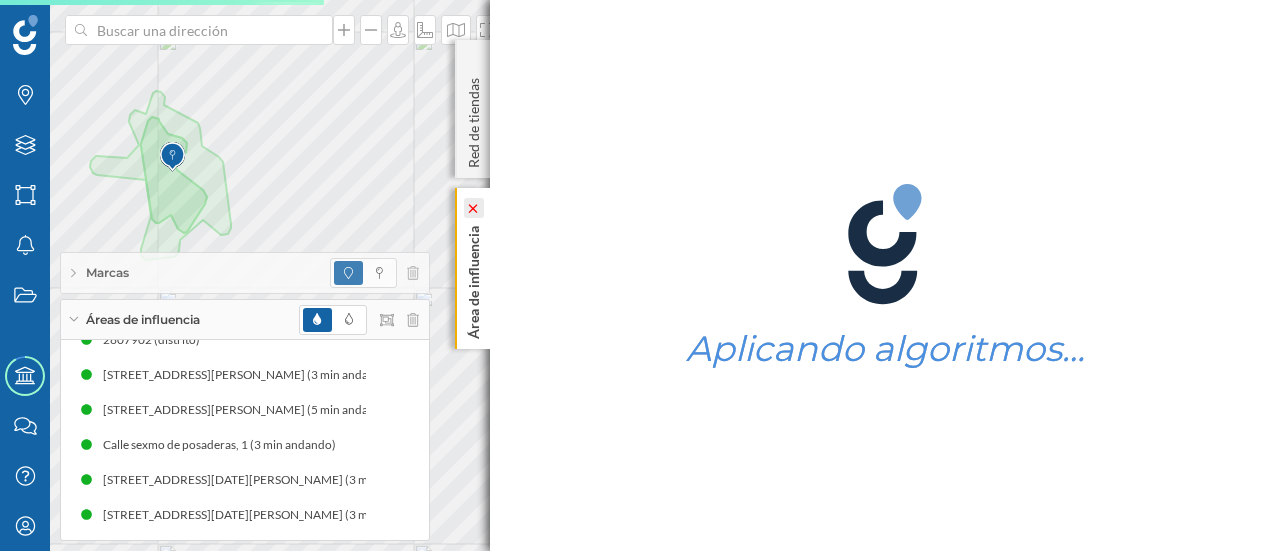 click 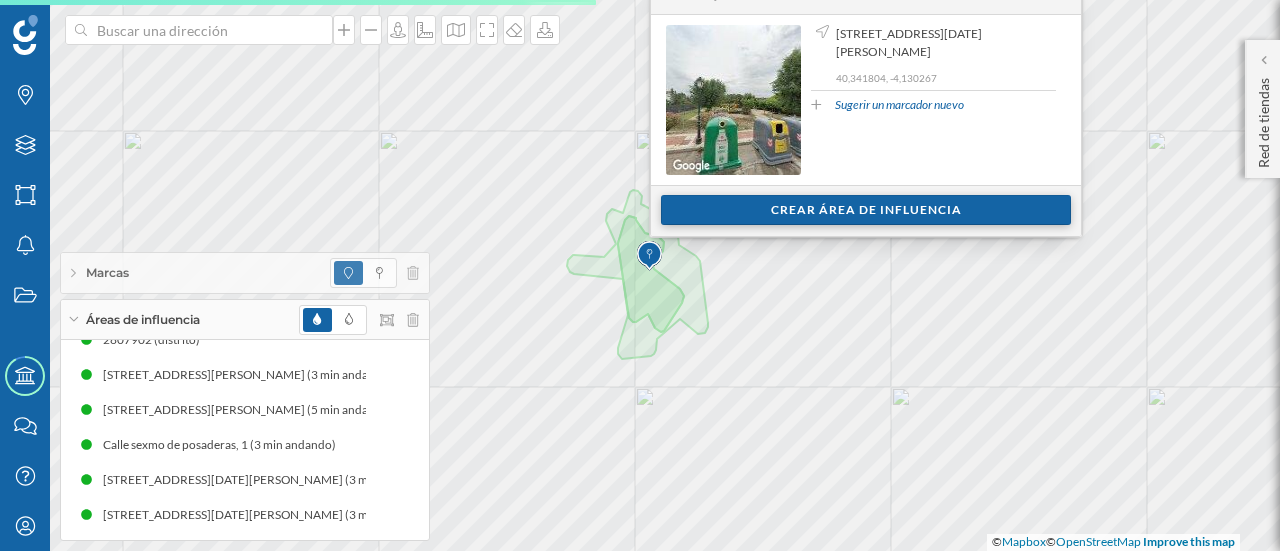click on "Crear área de influencia" at bounding box center [866, 210] 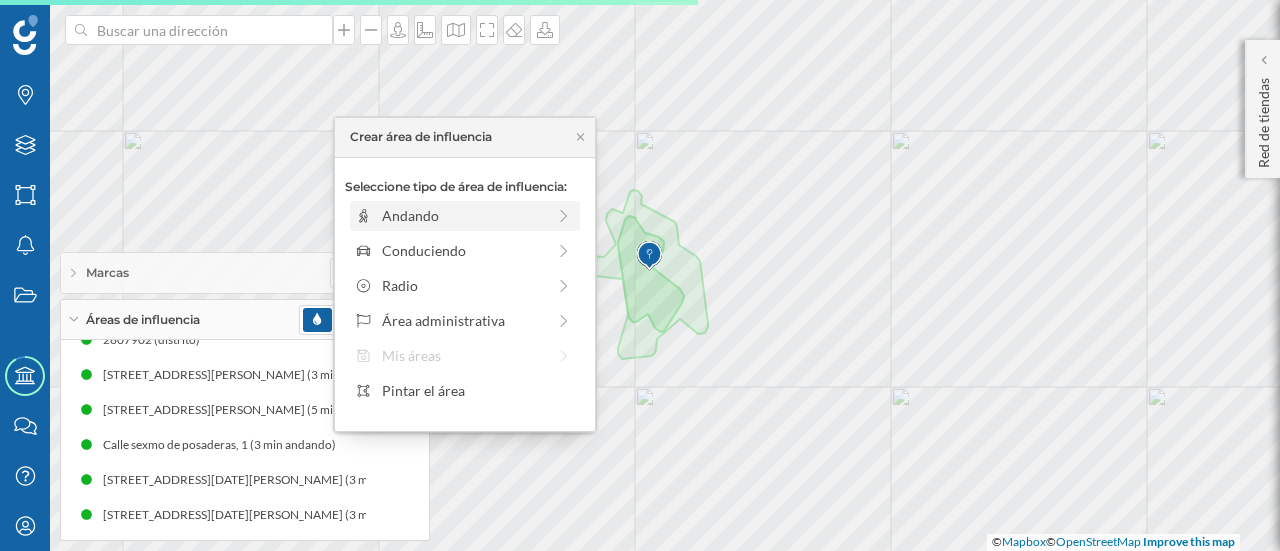 click on "Andando" at bounding box center [465, 216] 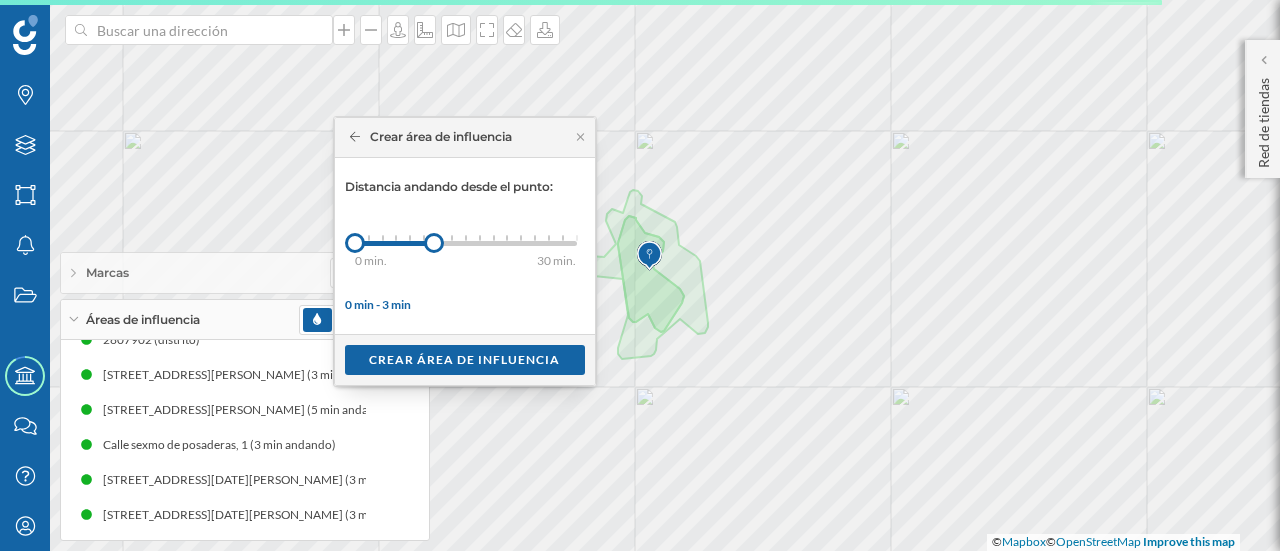 drag, startPoint x: 365, startPoint y: 249, endPoint x: 433, endPoint y: 253, distance: 68.117546 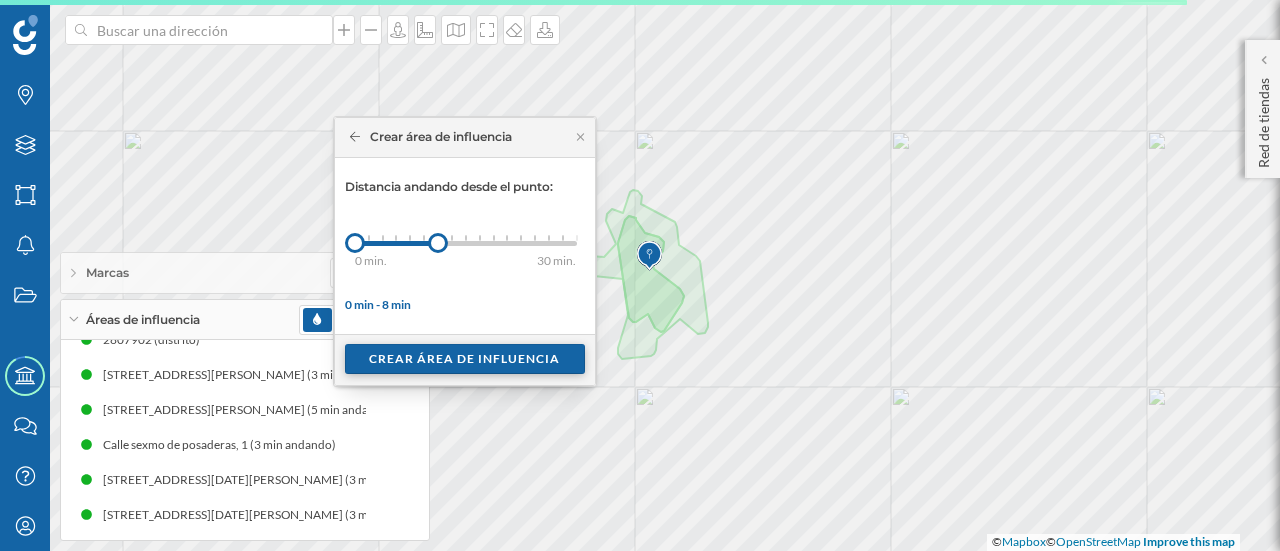 click on "Crear área de influencia" at bounding box center [465, 359] 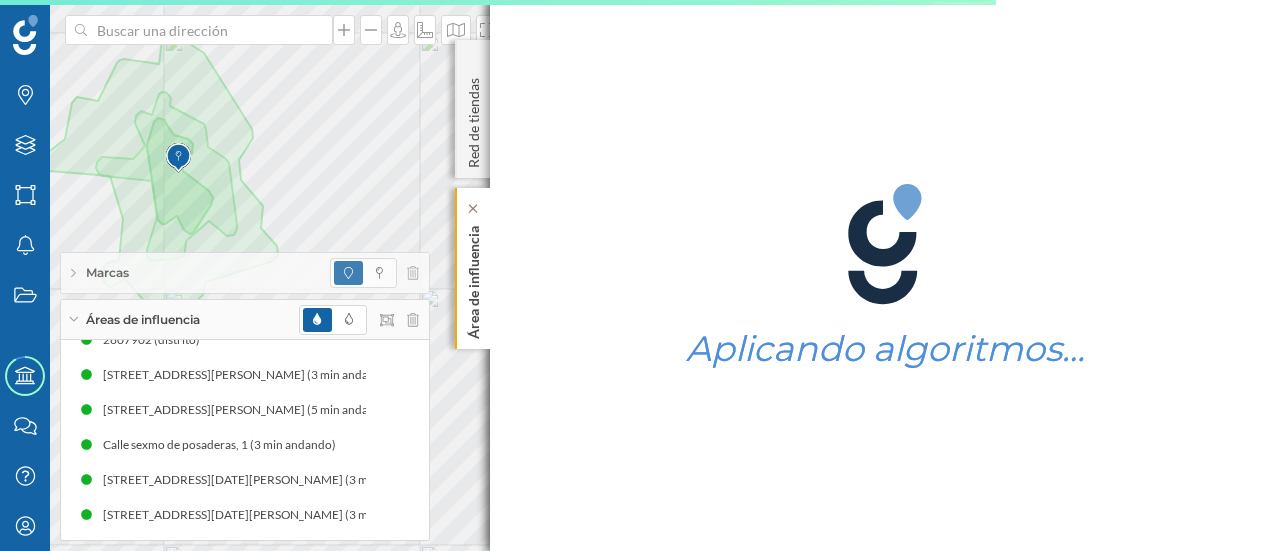 click on "Área de influencia" 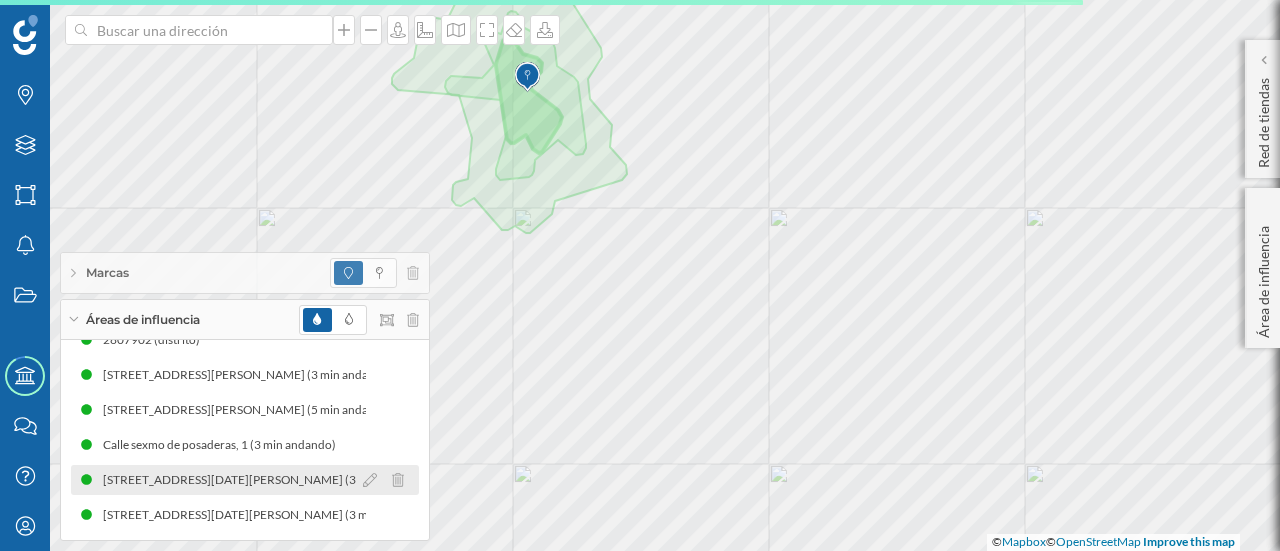 scroll, scrollTop: 95, scrollLeft: 0, axis: vertical 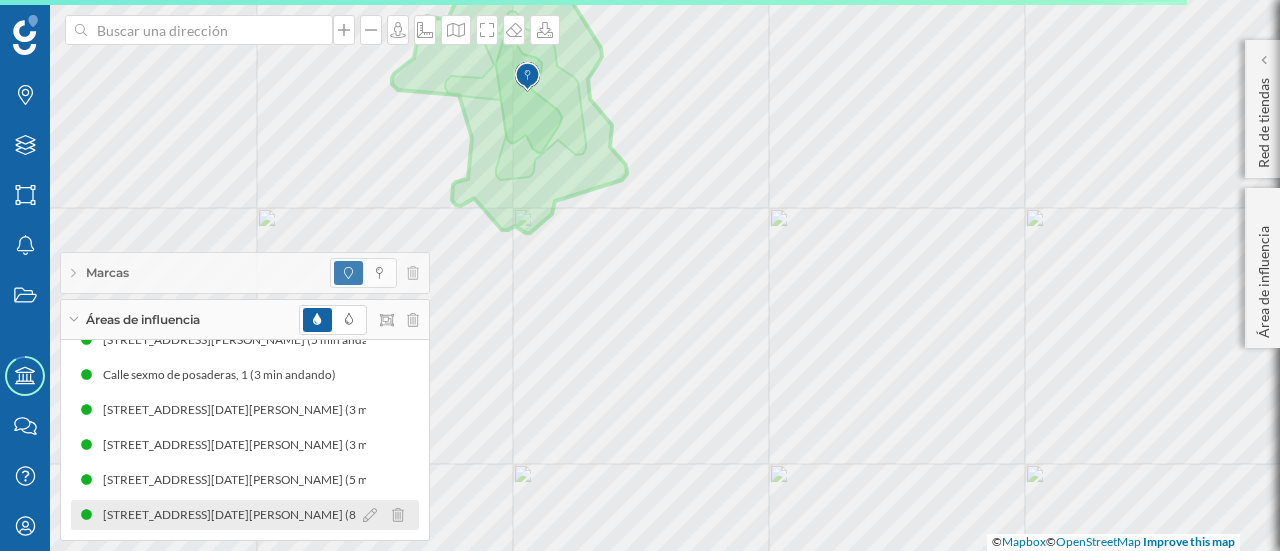 click on "[STREET_ADDRESS][DATE][PERSON_NAME] (8 min andando)" at bounding box center [245, 515] 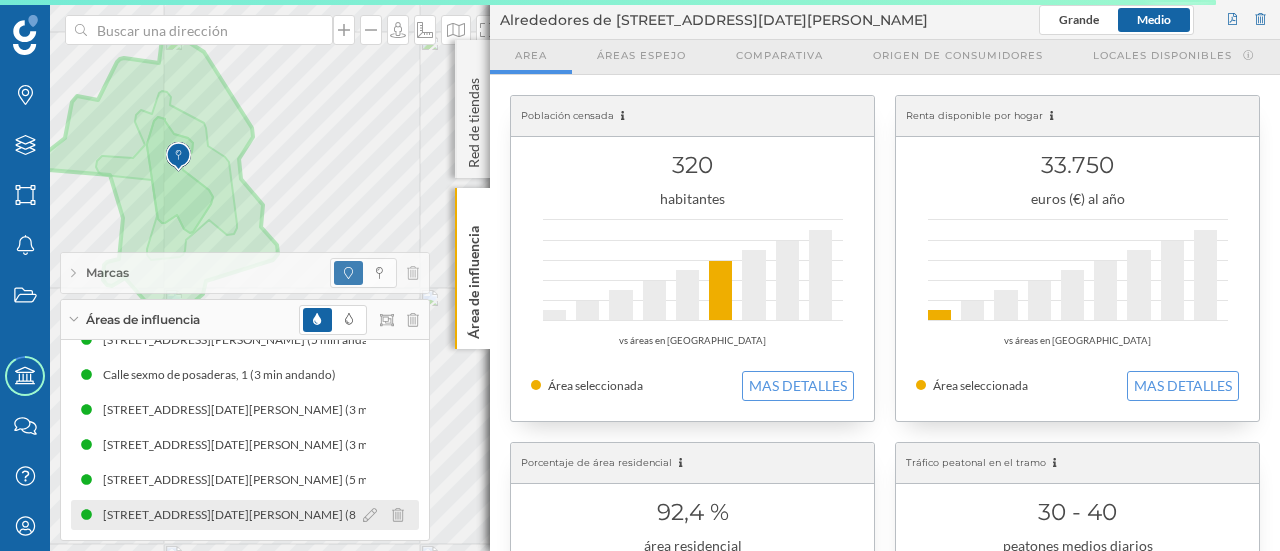 click on "[STREET_ADDRESS][DATE][PERSON_NAME] (8 min andando)" at bounding box center [272, 515] 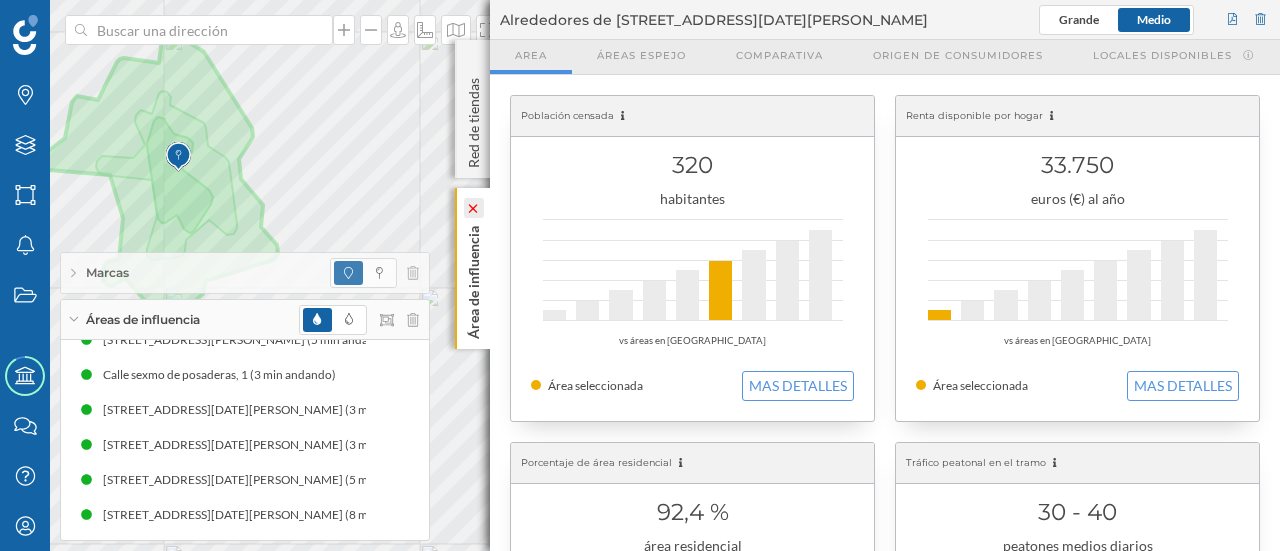 click 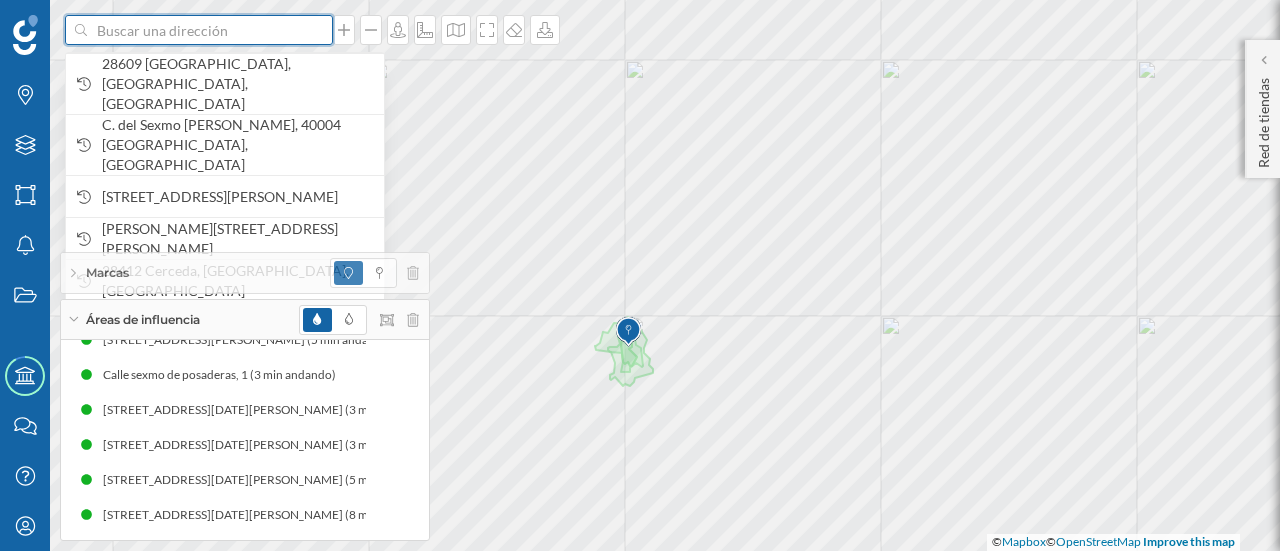 click at bounding box center [199, 30] 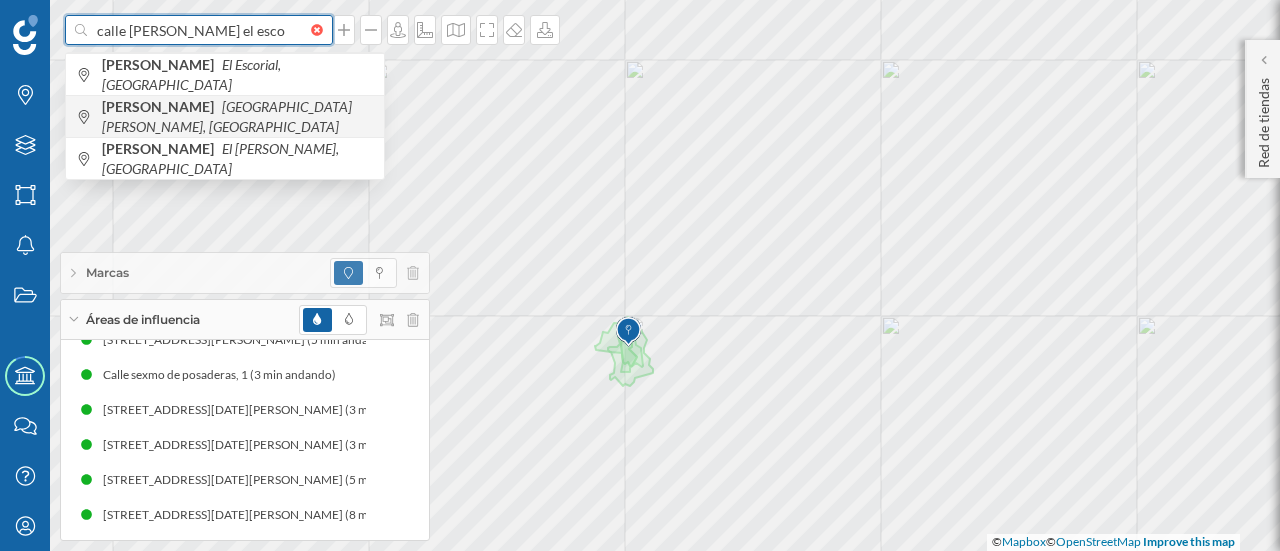 type on "calle [PERSON_NAME] el esco" 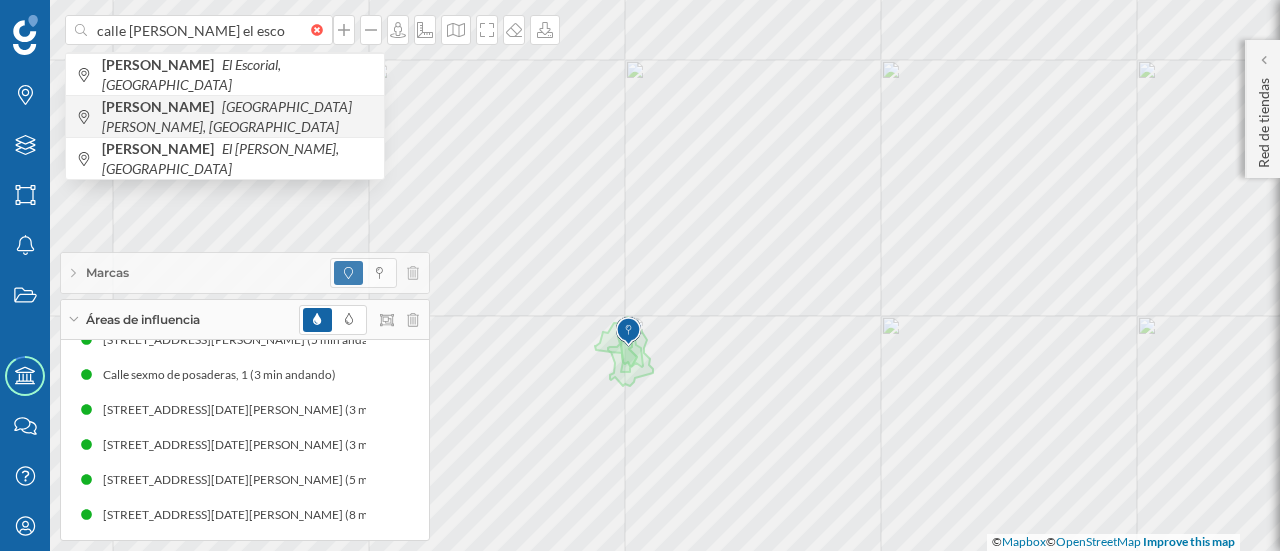 click on "Calle [PERSON_NAME]   [GEOGRAPHIC_DATA][PERSON_NAME], [GEOGRAPHIC_DATA]" at bounding box center [238, 117] 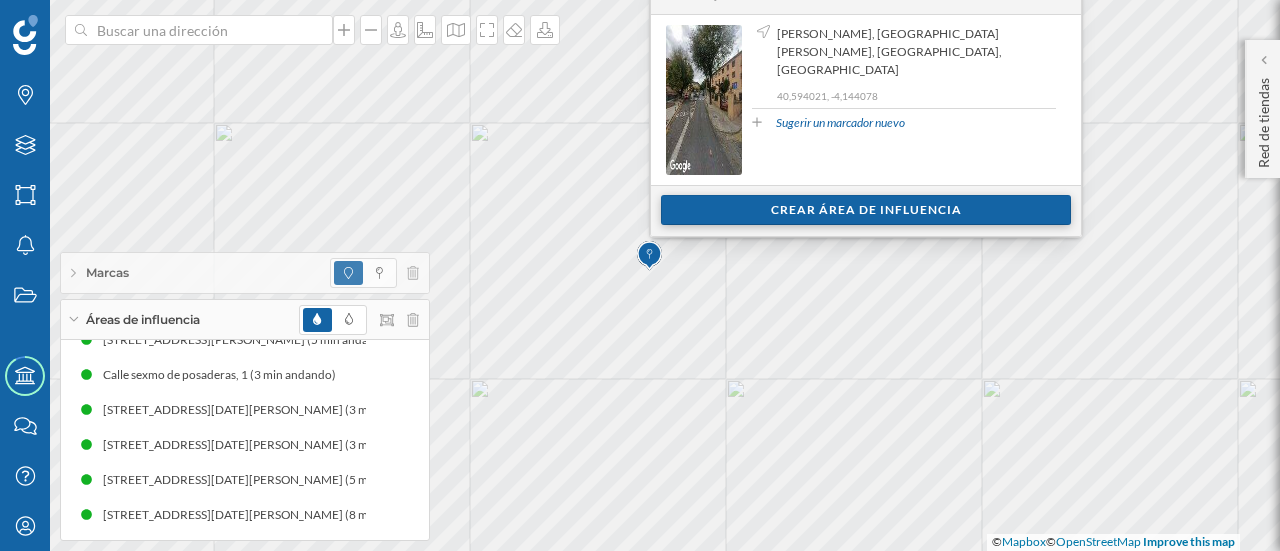 click on "Crear área de influencia" at bounding box center [866, 210] 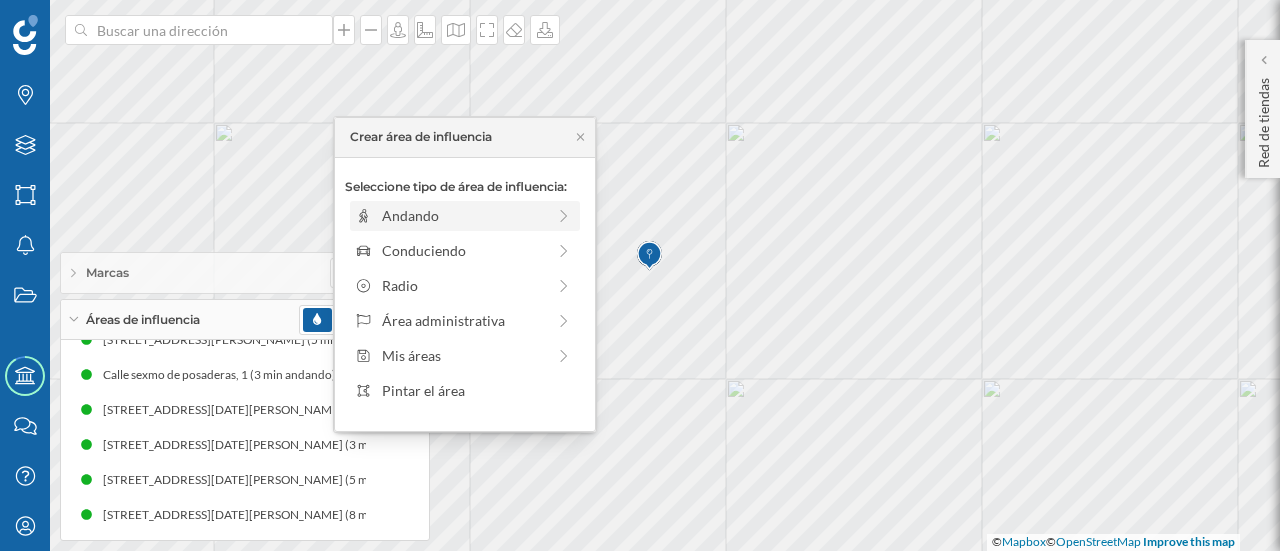click on "Andando" at bounding box center (463, 215) 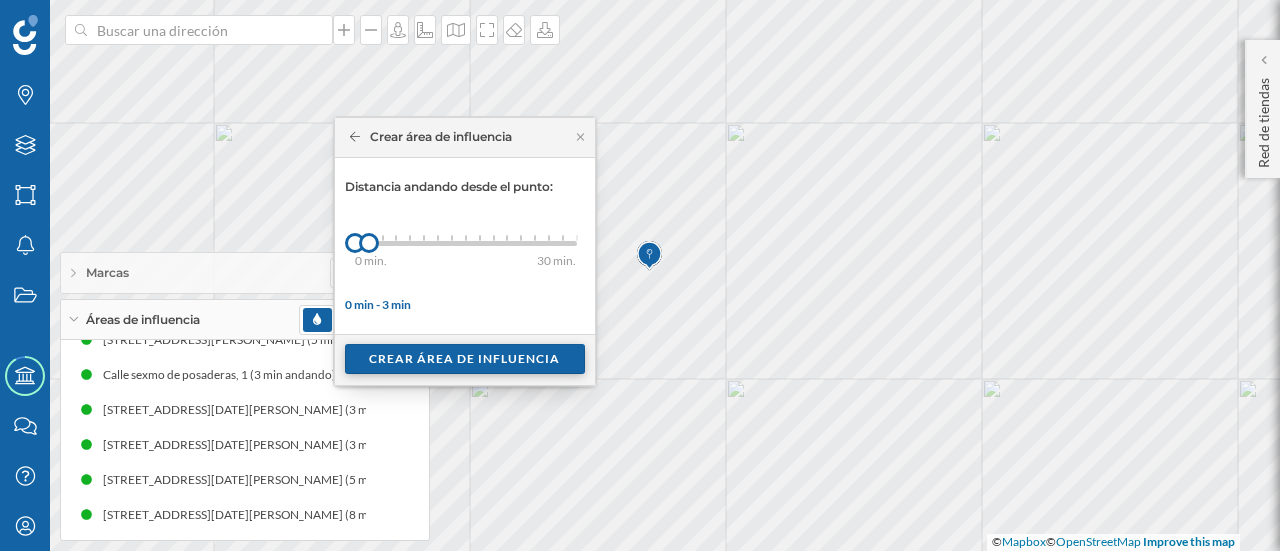 click on "Crear área de influencia" at bounding box center [465, 359] 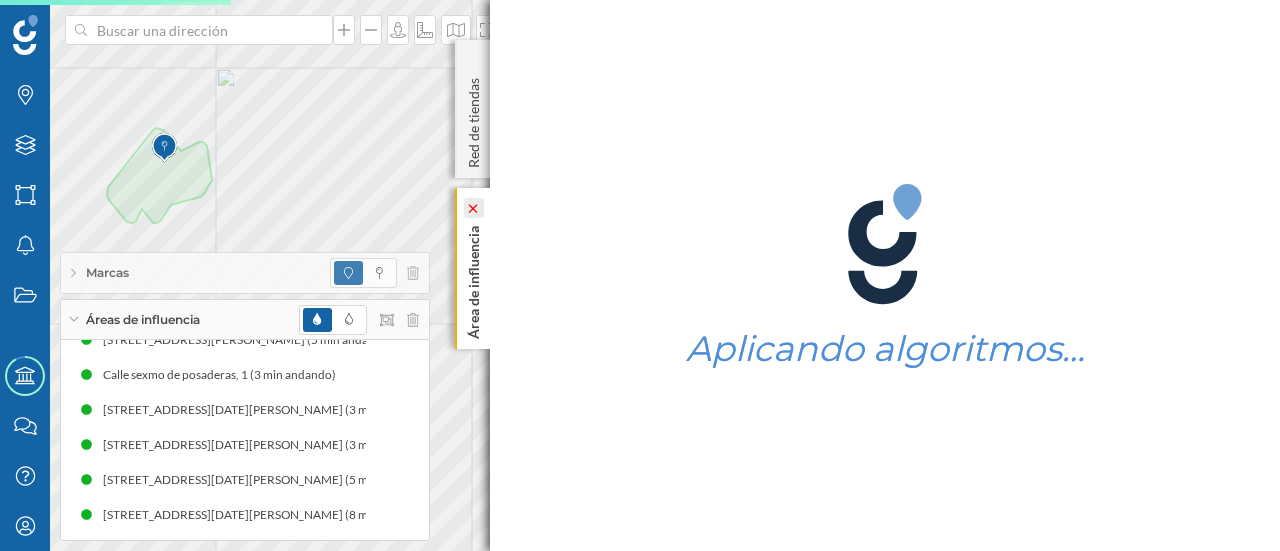 click 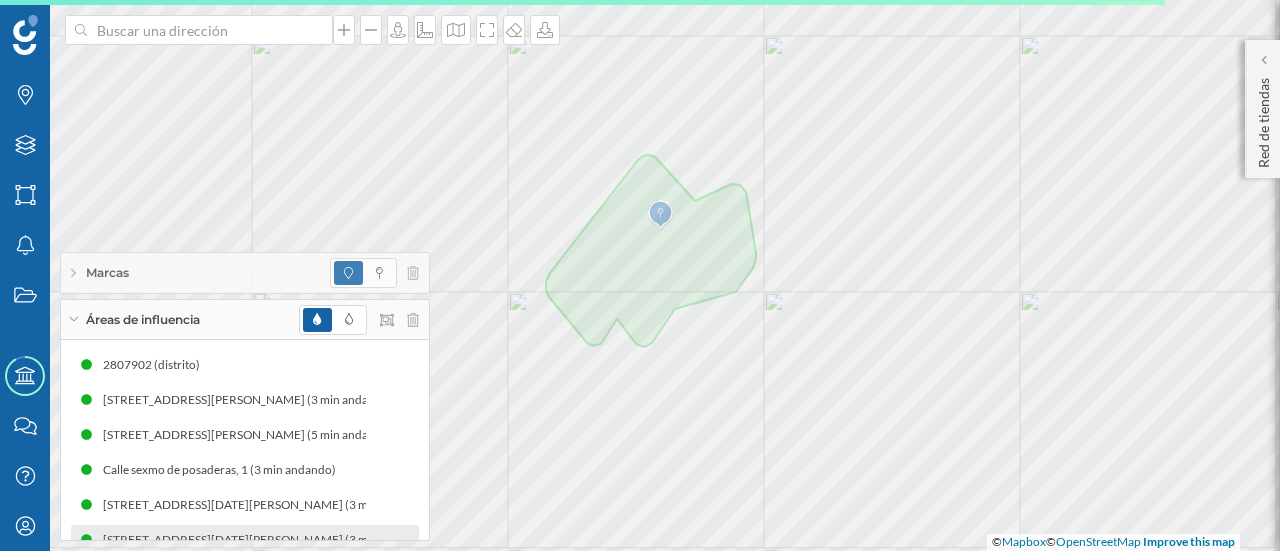 scroll, scrollTop: 130, scrollLeft: 0, axis: vertical 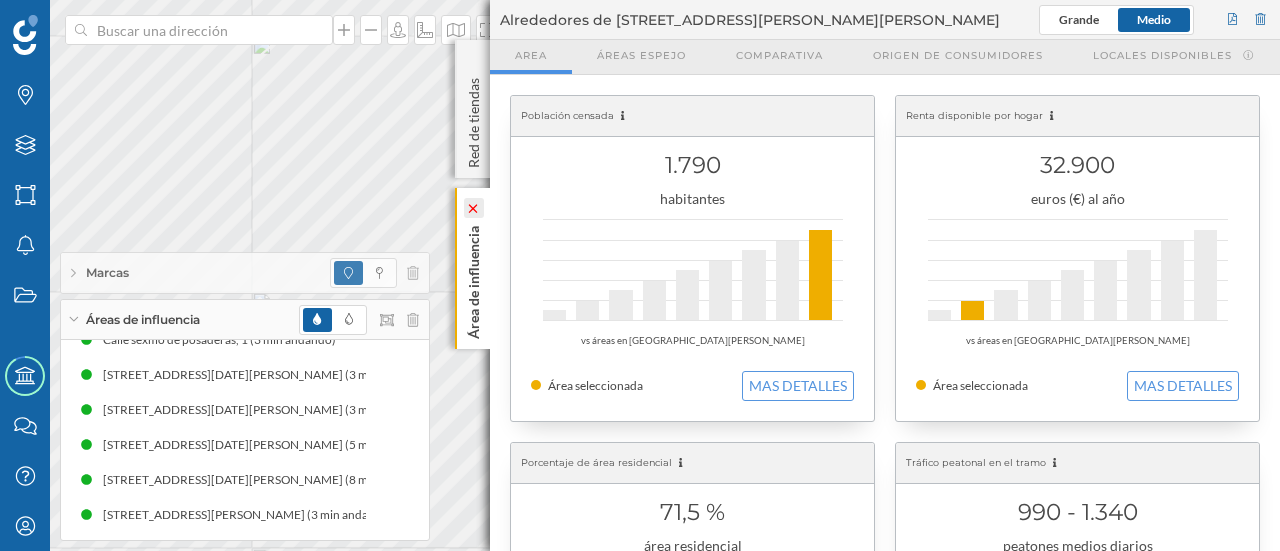 click 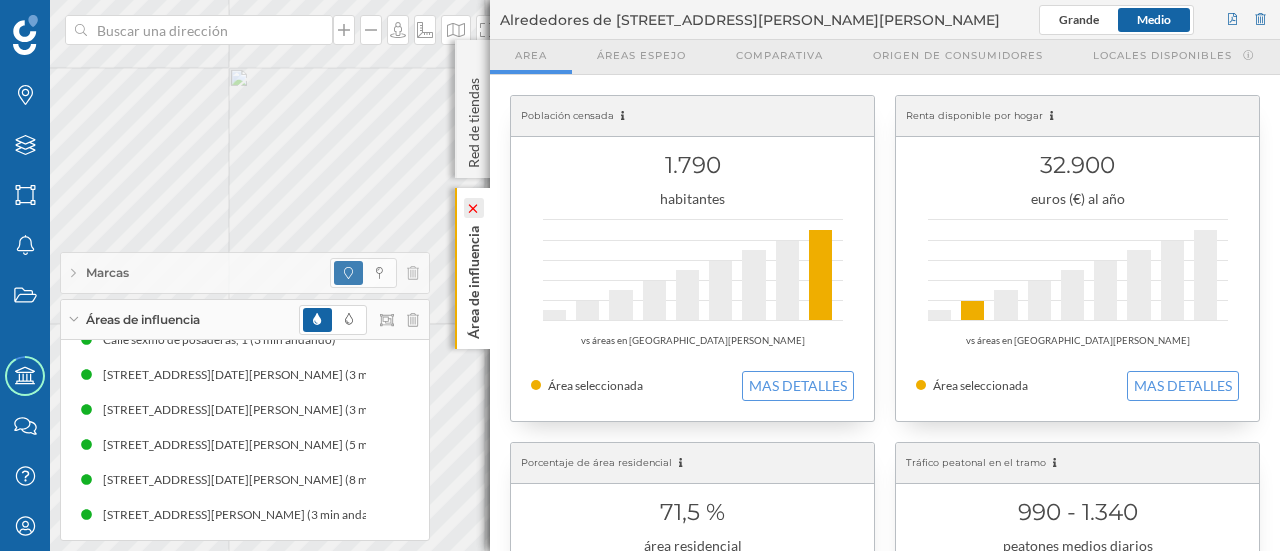 click on "Área de influencia" 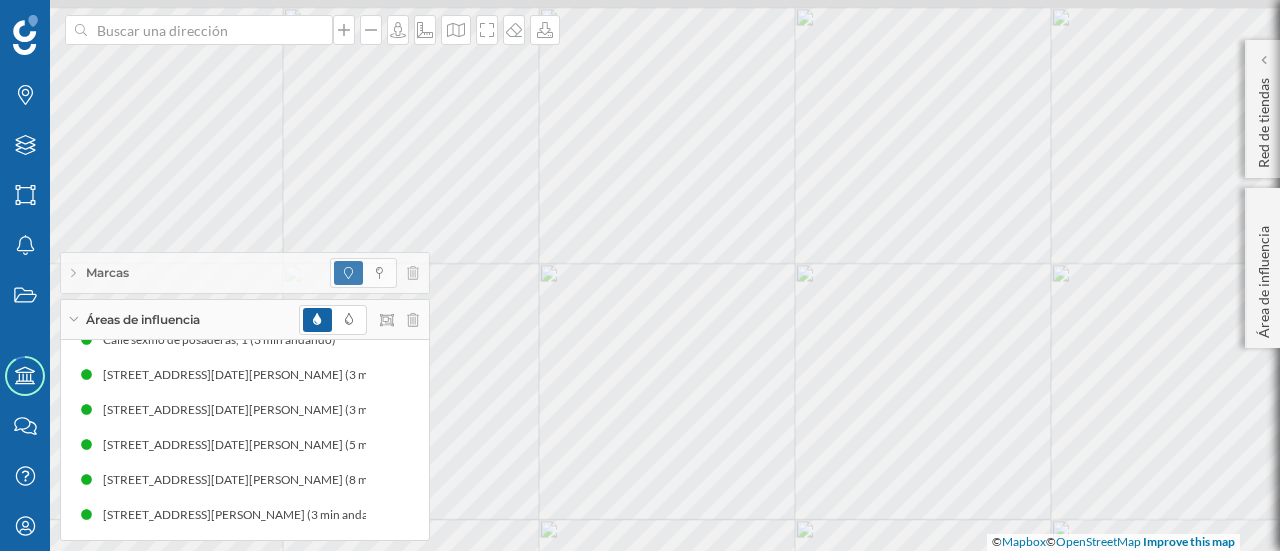 click on "Marcas         Capas         Áreas         Notificaciones         Estados                     Academy       Contacta con nosotros       Centro de ayuda       Mi perfil
Marcas
Áreas de influencia
2807902 (distrito)       [GEOGRAPHIC_DATA][PERSON_NAME], 3 (3 min andando)       [STREET_ADDRESS][PERSON_NAME] (5 min andando)       [GEOGRAPHIC_DATA], 1 (3 min andando)       [STREET_ADDRESS][DATE][PERSON_NAME] (3 min andando)       [STREET_ADDRESS][DATE][PERSON_NAME] (3 min andando)       [STREET_ADDRESS][DATE][PERSON_NAME] (5 min andando)       [STREET_ADDRESS][DATE][PERSON_NAME] (8 min andando)       [GEOGRAPHIC_DATA][PERSON_NAME], 2 (3 min andando)
Red de tiendas
Inicio
Grande   Medio
¿Qué quieres hacer?" at bounding box center (640, 275) 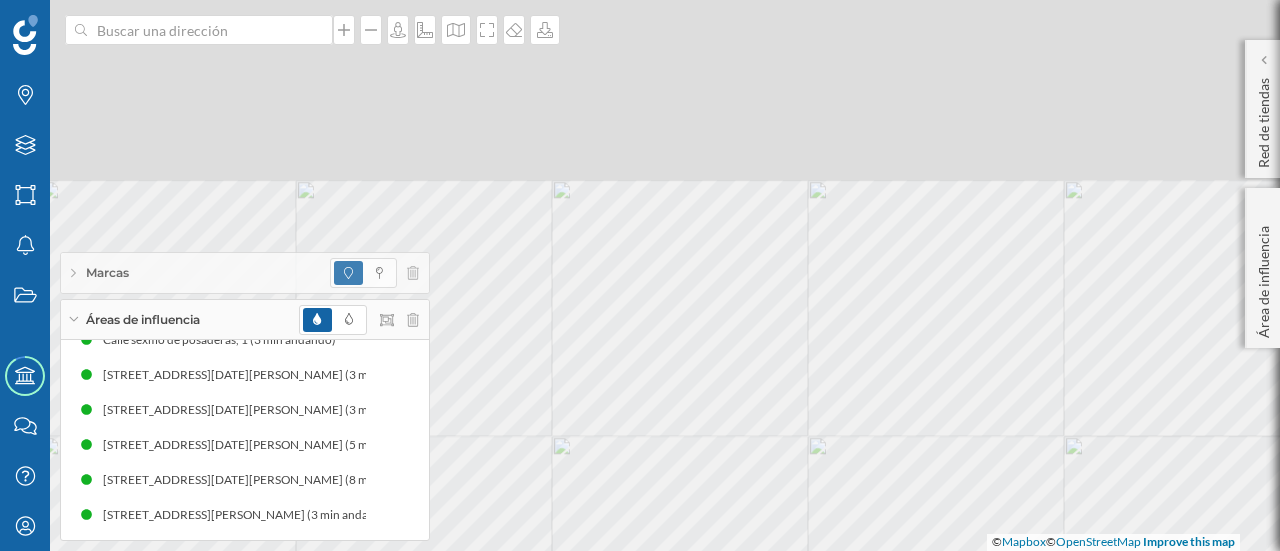 click on "Marcas         Capas         Áreas         Notificaciones         Estados                     Academy       Contacta con nosotros       Centro de ayuda       Mi perfil
Marcas
Áreas de influencia
2807902 (distrito)       [GEOGRAPHIC_DATA][PERSON_NAME], 3 (3 min andando)       [STREET_ADDRESS][PERSON_NAME] (5 min andando)       [GEOGRAPHIC_DATA], 1 (3 min andando)       [STREET_ADDRESS][DATE][PERSON_NAME] (3 min andando)       [STREET_ADDRESS][DATE][PERSON_NAME] (3 min andando)       [STREET_ADDRESS][DATE][PERSON_NAME] (5 min andando)       [STREET_ADDRESS][DATE][PERSON_NAME] (8 min andando)       [GEOGRAPHIC_DATA][PERSON_NAME], 2 (3 min andando)
Red de tiendas
Inicio
Grande   Medio
¿Qué quieres hacer?" at bounding box center [640, 275] 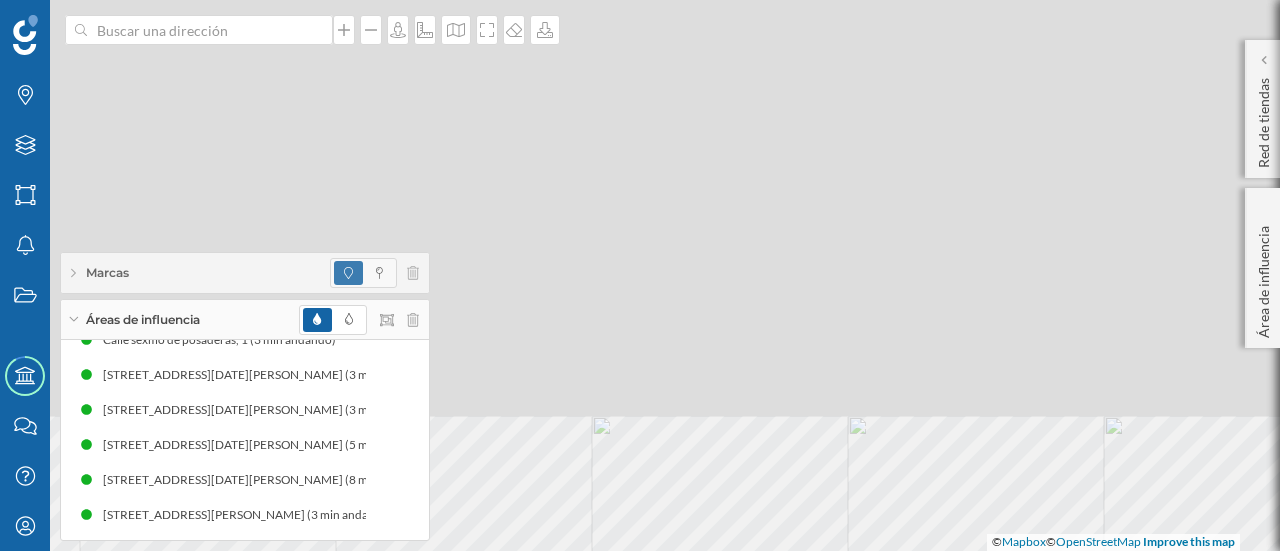 click on "Marcas         Capas         Áreas         Notificaciones         Estados                     Academy       Contacta con nosotros       Centro de ayuda       Mi perfil
Marcas
Áreas de influencia
2807902 (distrito)       [GEOGRAPHIC_DATA][PERSON_NAME], 3 (3 min andando)       [STREET_ADDRESS][PERSON_NAME] (5 min andando)       [GEOGRAPHIC_DATA], 1 (3 min andando)       [STREET_ADDRESS][DATE][PERSON_NAME] (3 min andando)       [STREET_ADDRESS][DATE][PERSON_NAME] (3 min andando)       [STREET_ADDRESS][DATE][PERSON_NAME] (5 min andando)       [STREET_ADDRESS][DATE][PERSON_NAME] (8 min andando)       [GEOGRAPHIC_DATA][PERSON_NAME], 2 (3 min andando)
Red de tiendas
Inicio
Grande   Medio
¿Qué quieres hacer?" at bounding box center (640, 275) 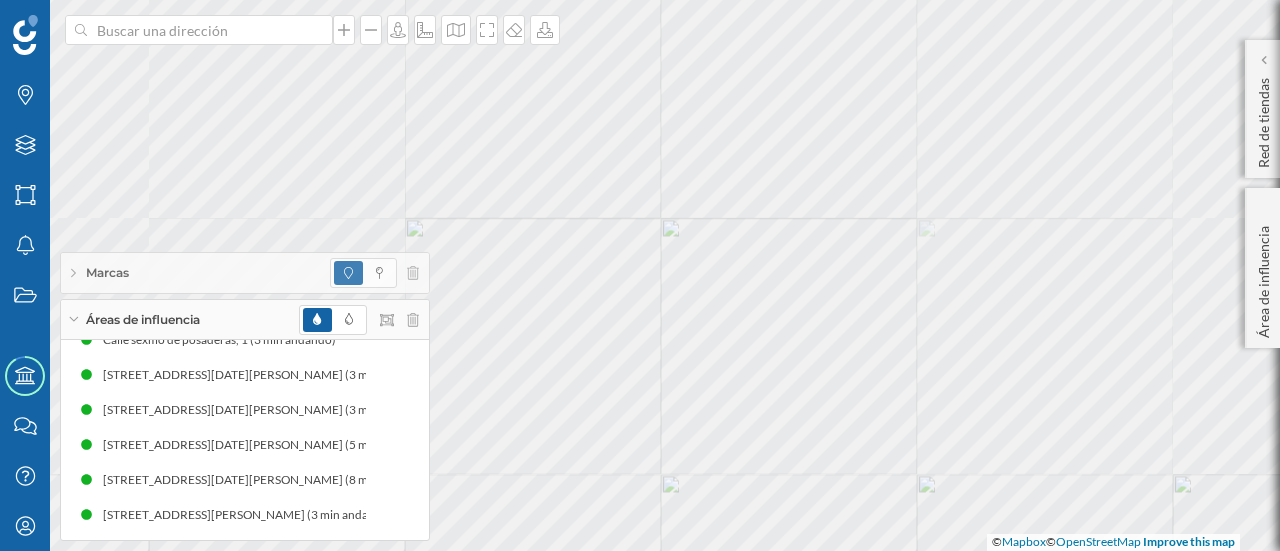 click on "Marcas         Capas         Áreas         Notificaciones         Estados                     Academy       Contacta con nosotros       Centro de ayuda       Mi perfil
Marcas
Áreas de influencia
2807902 (distrito)       [GEOGRAPHIC_DATA][PERSON_NAME], 3 (3 min andando)       [STREET_ADDRESS][PERSON_NAME] (5 min andando)       [GEOGRAPHIC_DATA], 1 (3 min andando)       [STREET_ADDRESS][DATE][PERSON_NAME] (3 min andando)       [STREET_ADDRESS][DATE][PERSON_NAME] (3 min andando)       [STREET_ADDRESS][DATE][PERSON_NAME] (5 min andando)       [STREET_ADDRESS][DATE][PERSON_NAME] (8 min andando)       [GEOGRAPHIC_DATA][PERSON_NAME], 2 (3 min andando)
Red de tiendas
Inicio
Grande   Medio
¿Qué quieres hacer?" at bounding box center (640, 275) 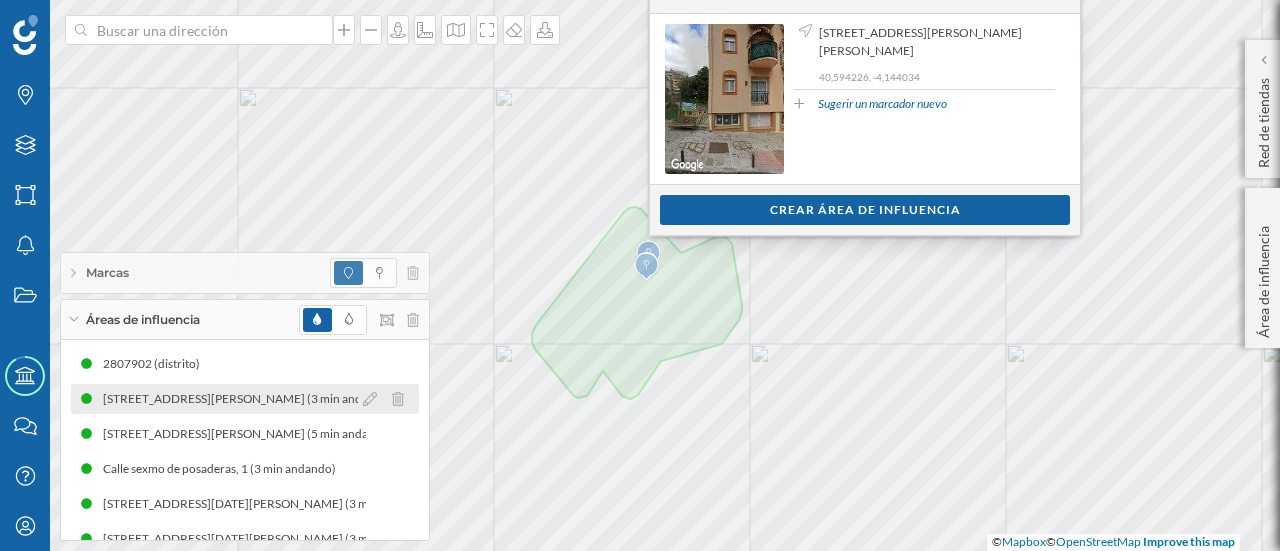 scroll, scrollTop: 130, scrollLeft: 0, axis: vertical 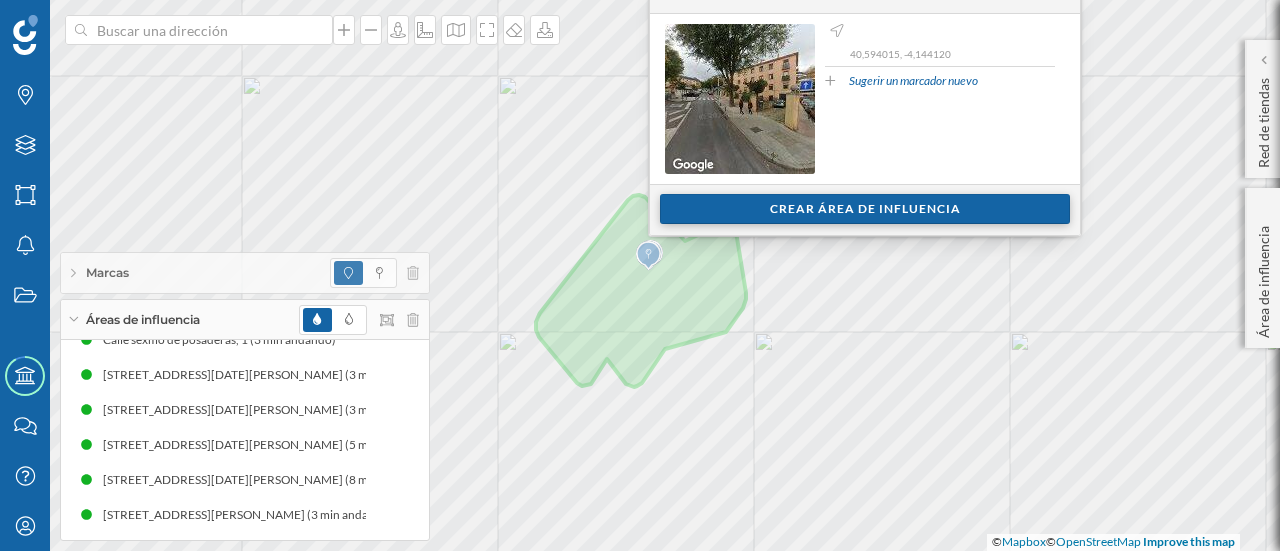 click on "Crear área de influencia" at bounding box center [865, 209] 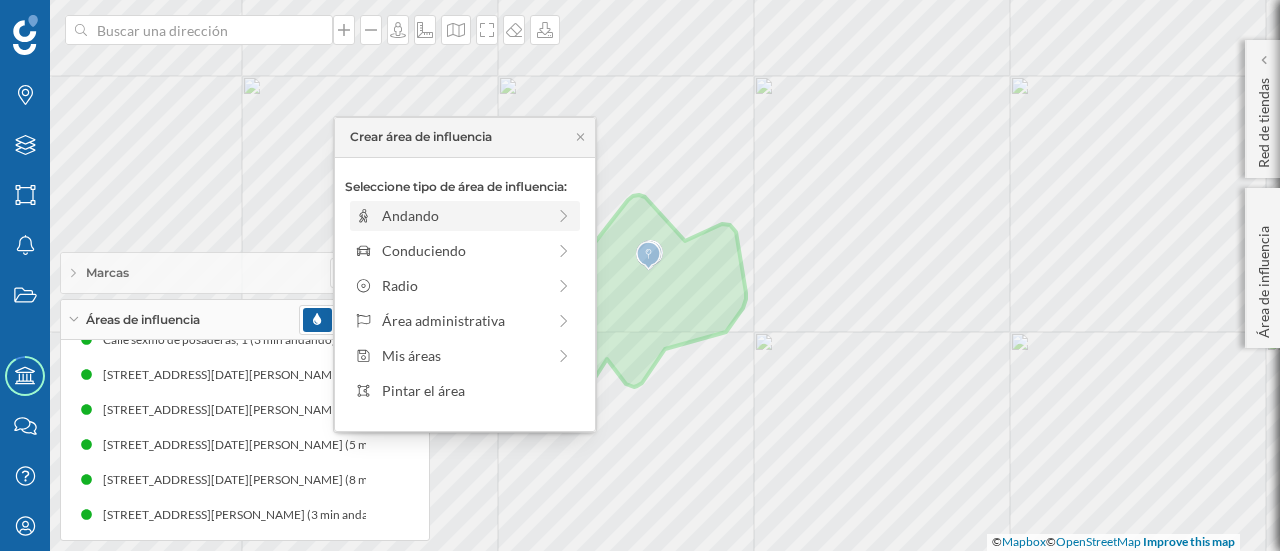 click on "Andando" at bounding box center [463, 215] 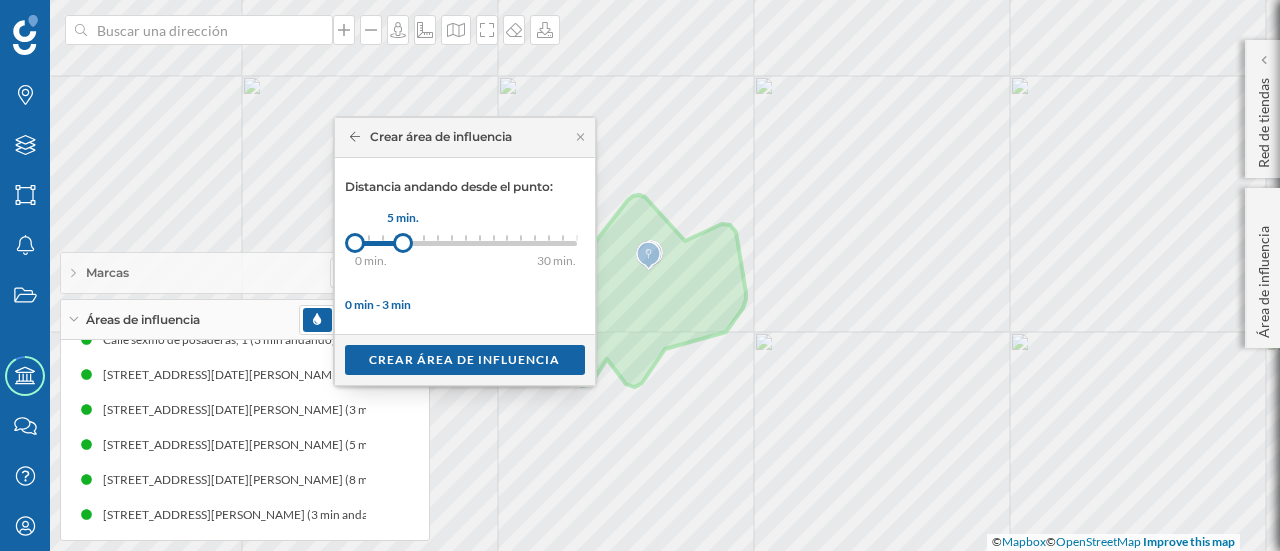 drag, startPoint x: 372, startPoint y: 244, endPoint x: 402, endPoint y: 241, distance: 30.149628 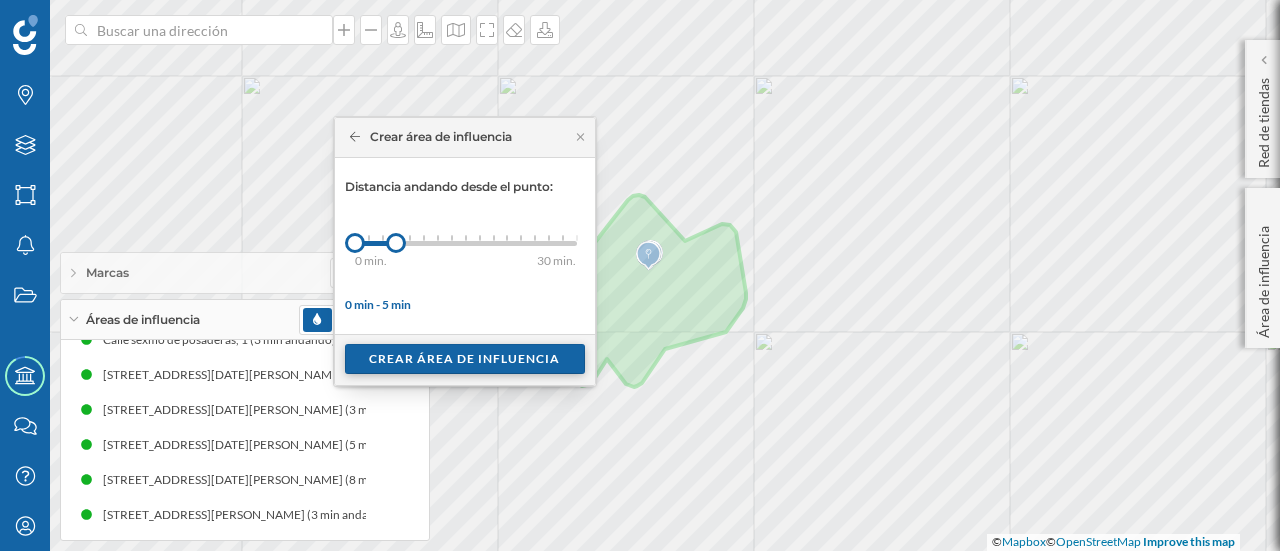 click on "Crear área de influencia" at bounding box center (465, 359) 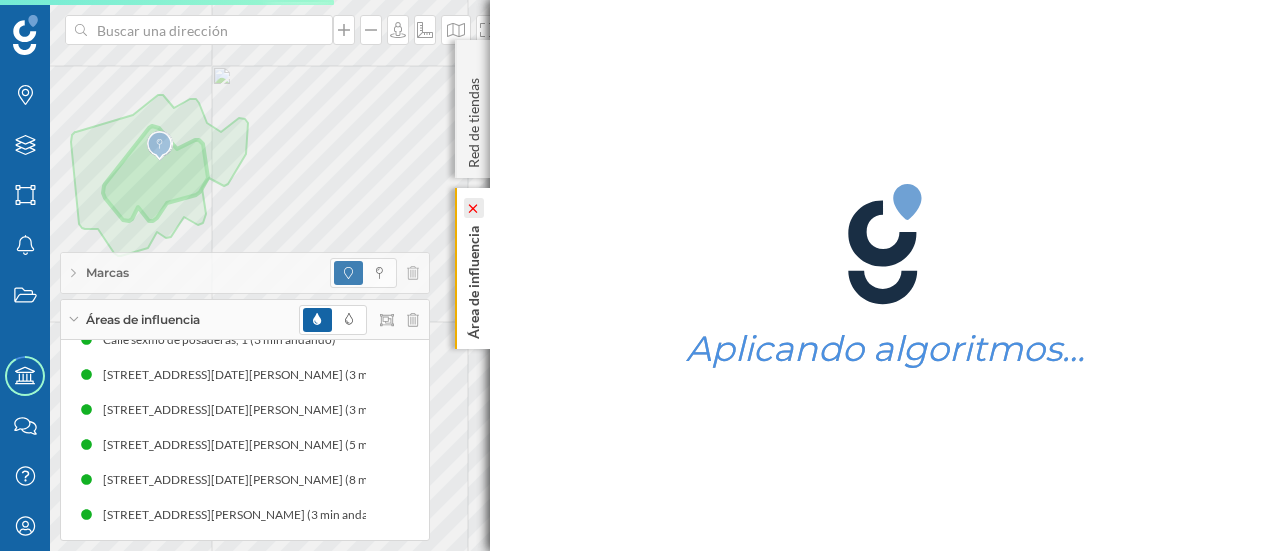click 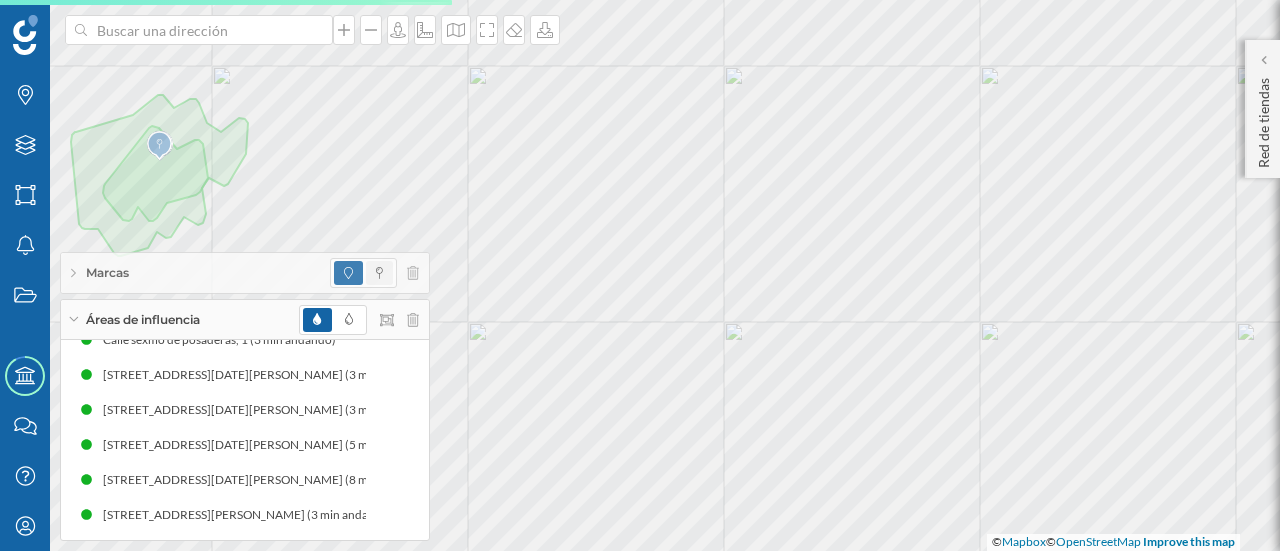 click at bounding box center [379, 273] 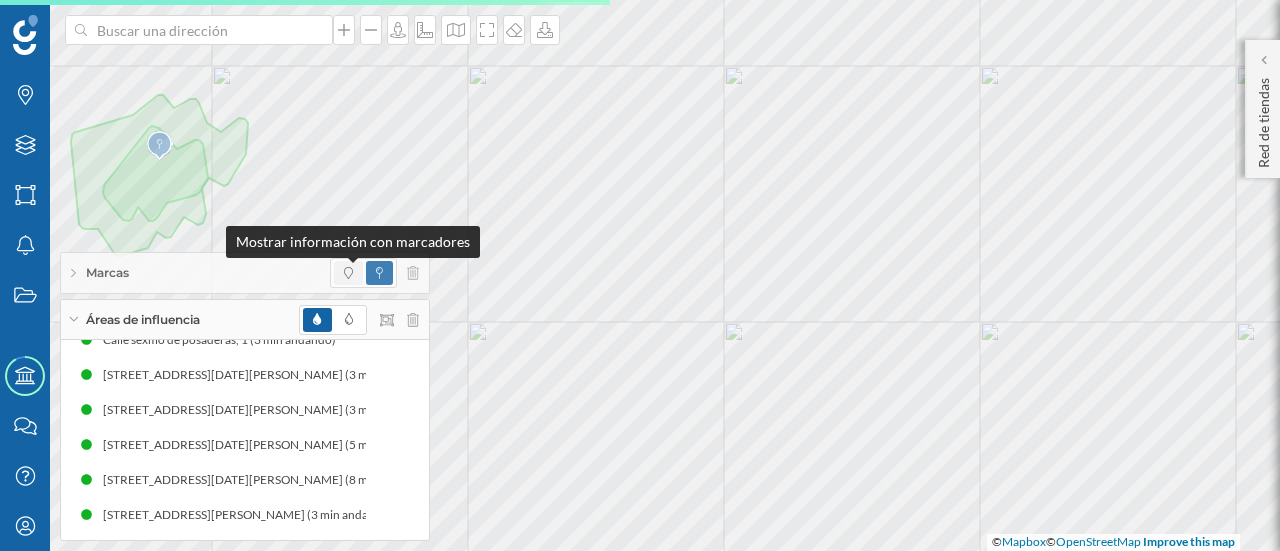 click 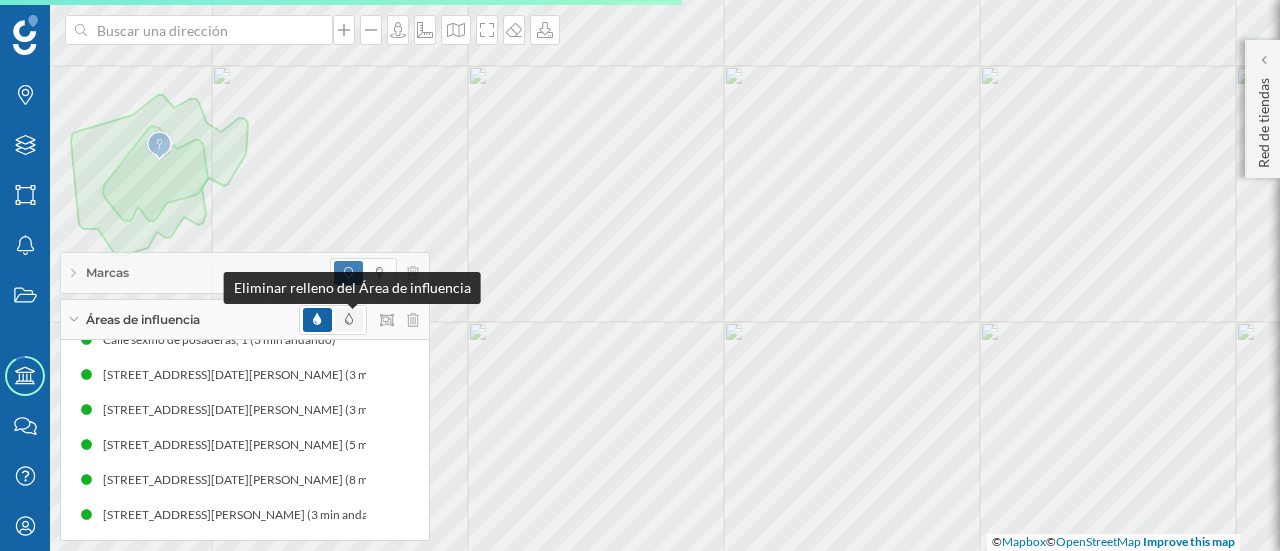 click 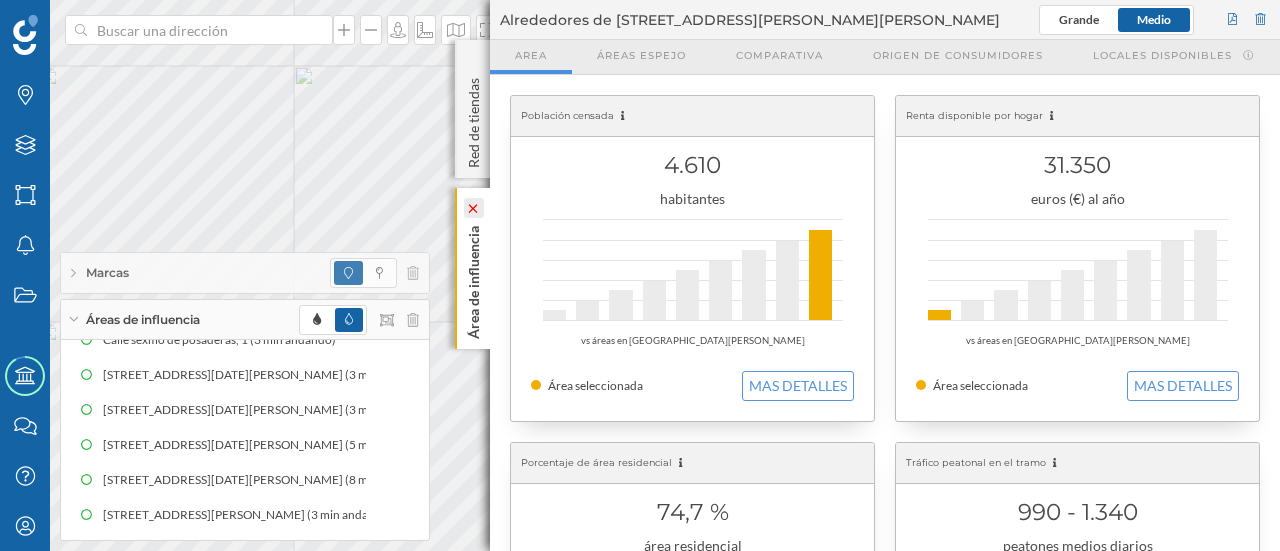 click 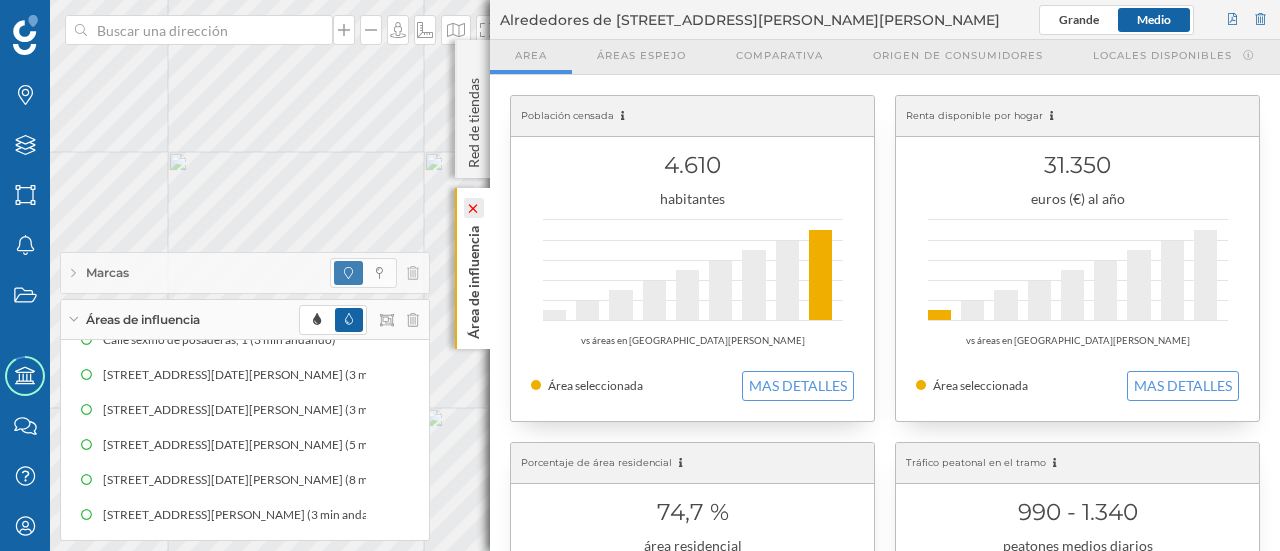 click 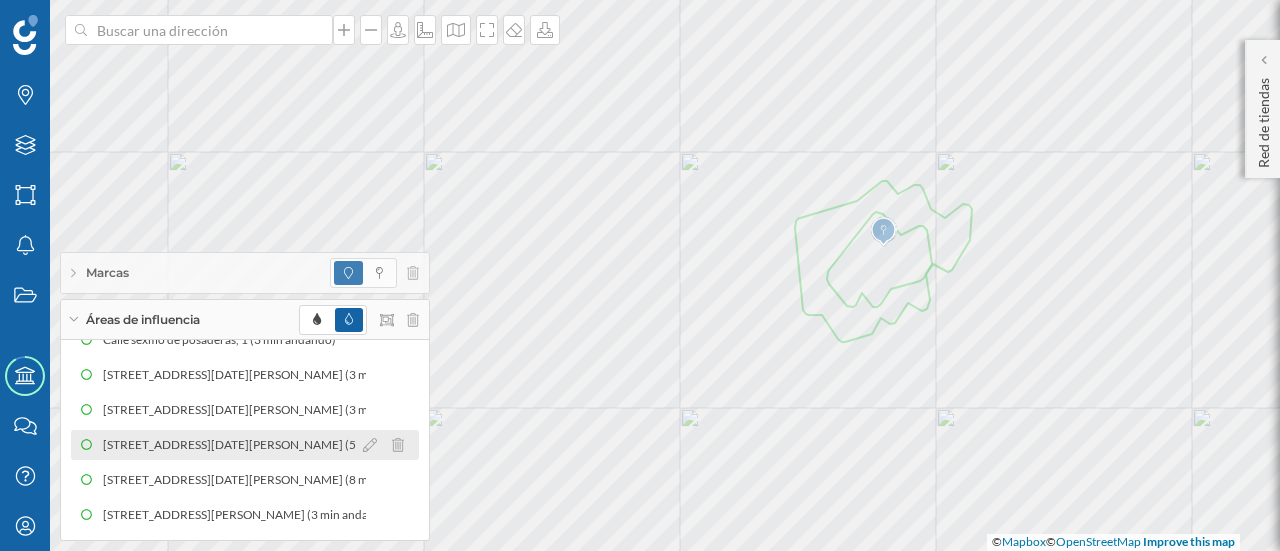 scroll, scrollTop: 165, scrollLeft: 0, axis: vertical 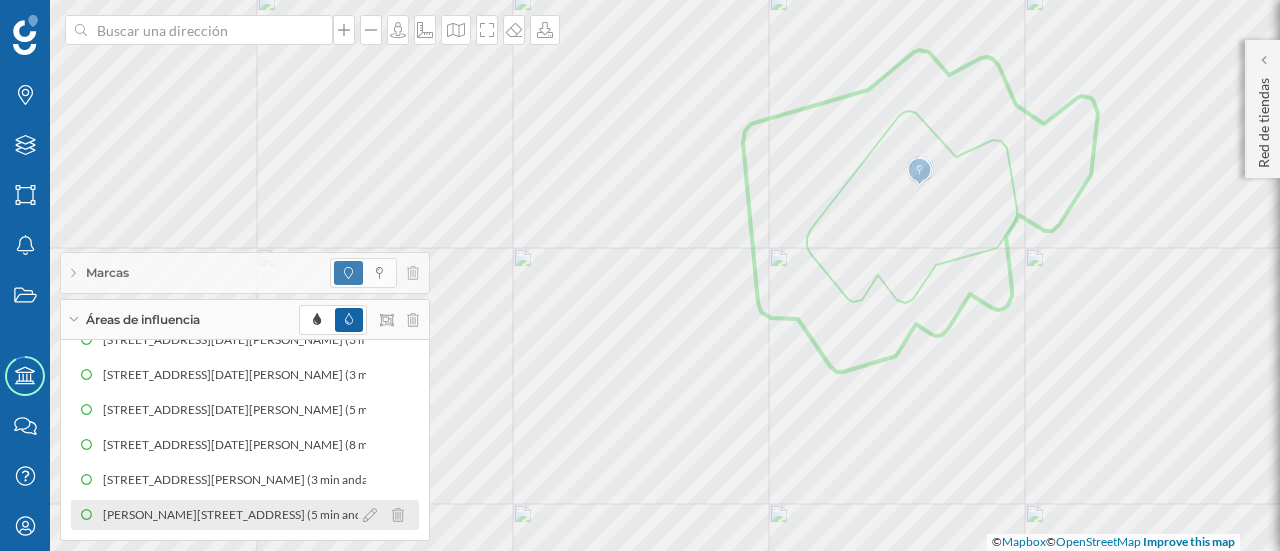 click on "[PERSON_NAME][STREET_ADDRESS] (5 min andando)" at bounding box center (253, 515) 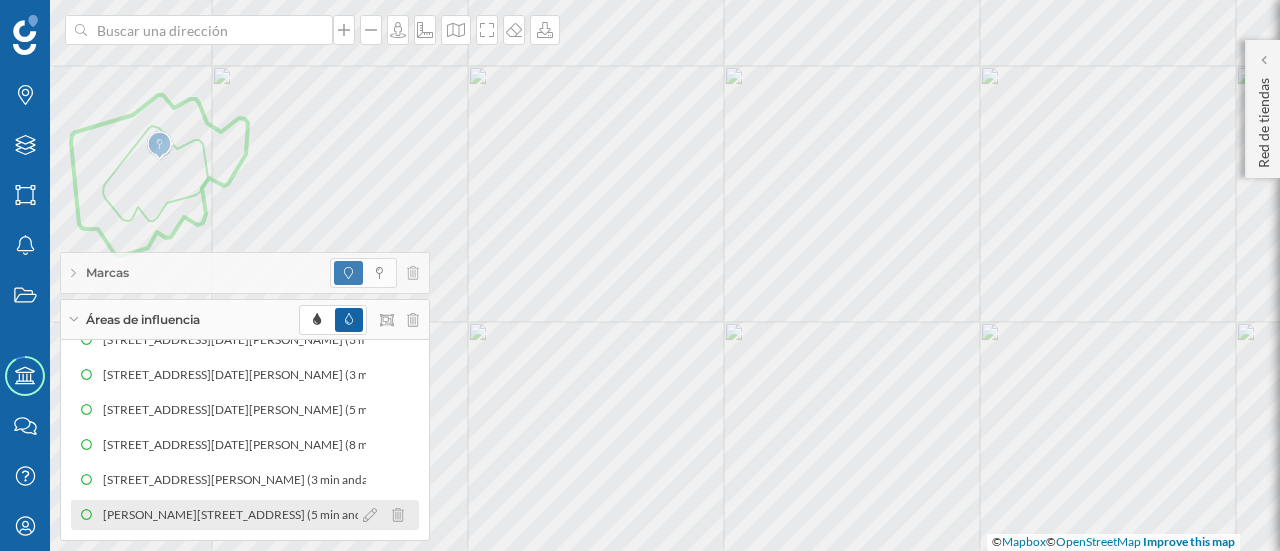 click on "[PERSON_NAME][STREET_ADDRESS] (5 min andando)" at bounding box center [253, 515] 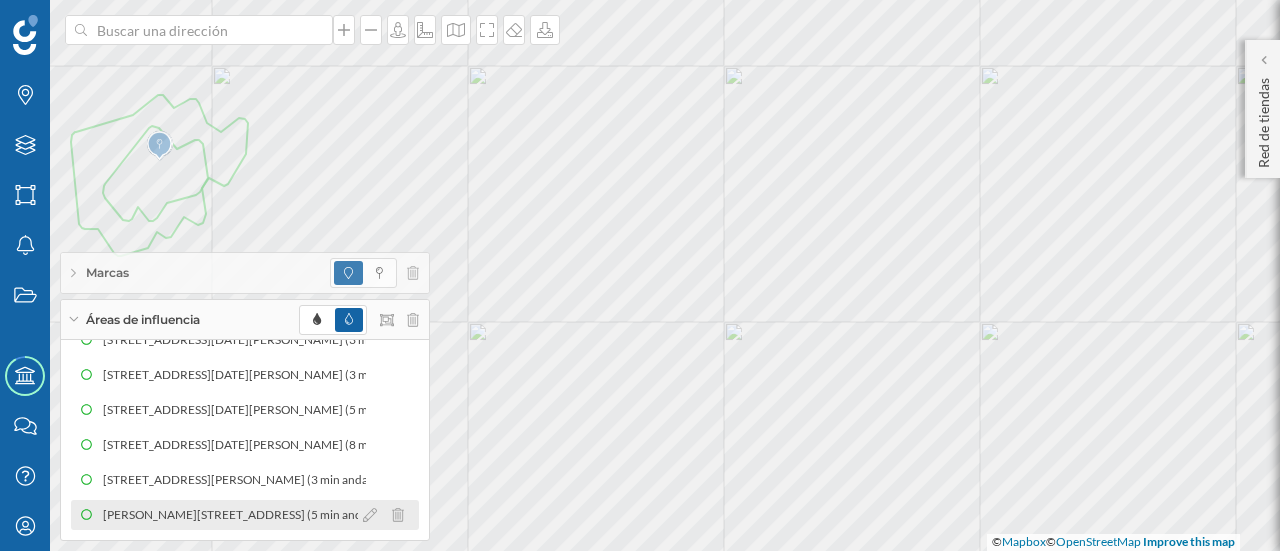 click on "[PERSON_NAME][STREET_ADDRESS] (5 min andando)" at bounding box center (253, 515) 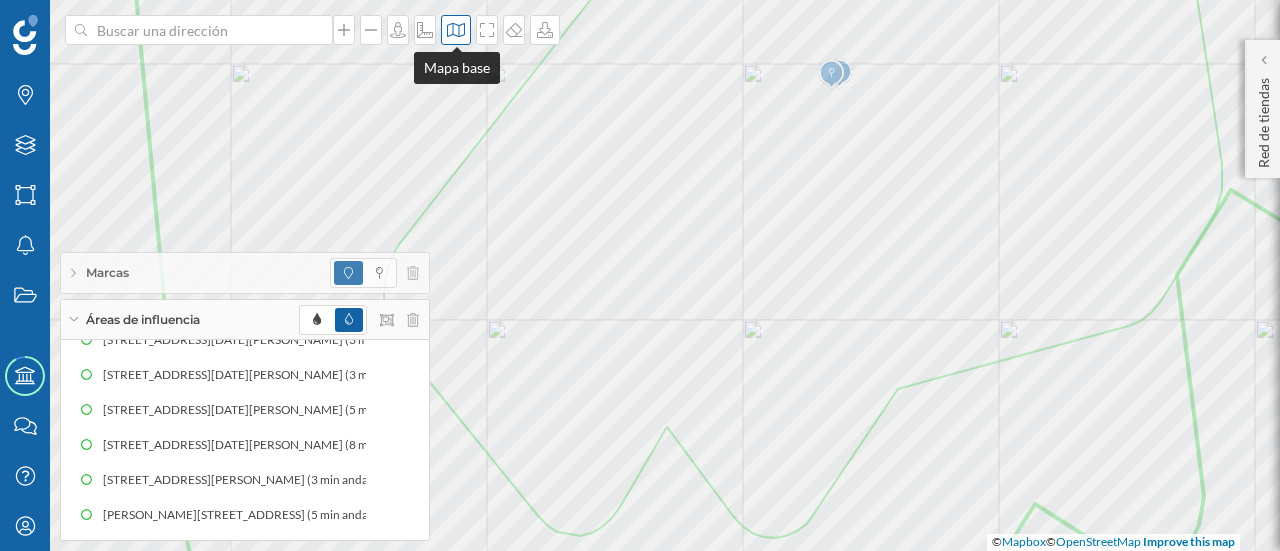 click at bounding box center [456, 30] 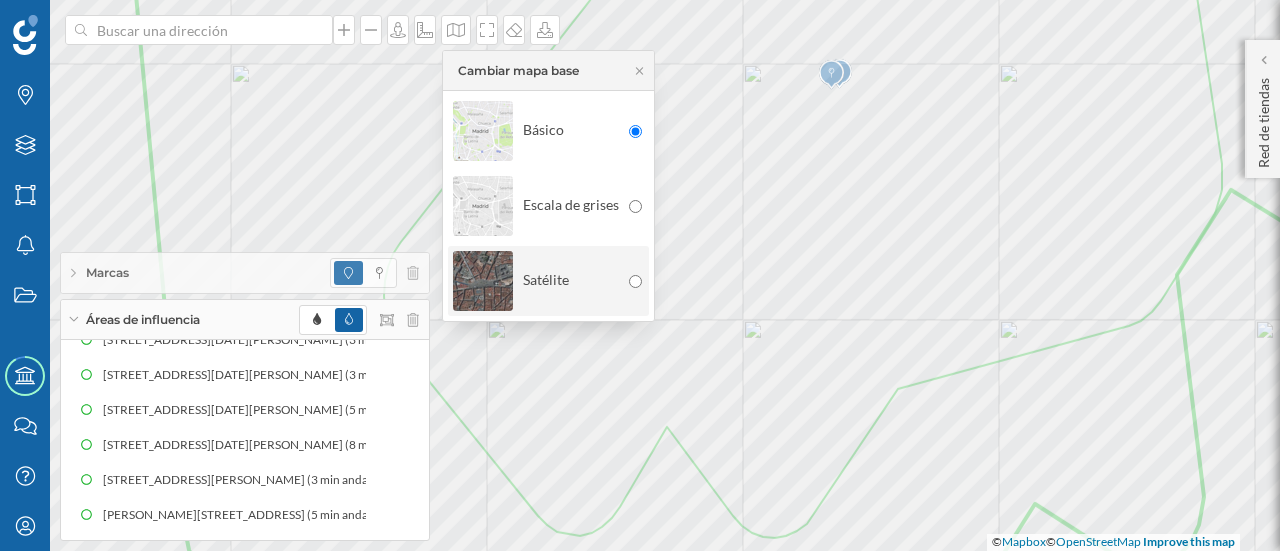click at bounding box center [483, 281] 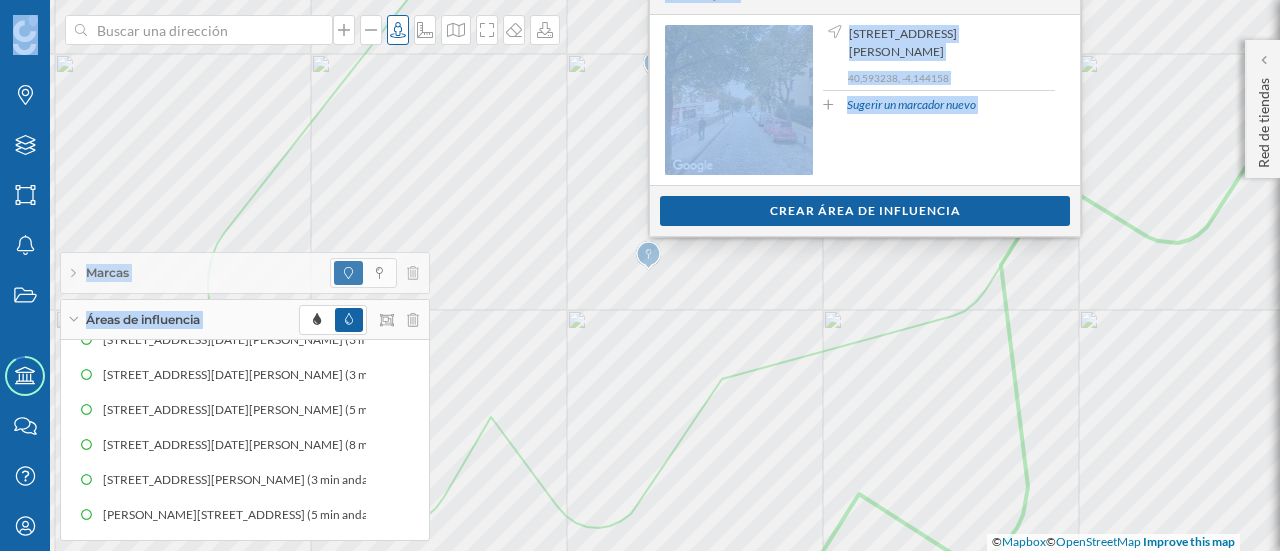 click on "Marcas         Capas         Áreas         Notificaciones         Estados                     Academy       Contacta con nosotros       Centro de ayuda       Mi perfil
Marcas
Áreas de influencia
2807902 (distrito)       [GEOGRAPHIC_DATA][PERSON_NAME], 3 (3 min andando)       [STREET_ADDRESS][PERSON_NAME] (5 min andando)       [GEOGRAPHIC_DATA], 1 (3 min andando)       [STREET_ADDRESS][DATE][PERSON_NAME] (3 min andando)       [STREET_ADDRESS][DATE][PERSON_NAME] (3 min andando)       [STREET_ADDRESS][DATE][PERSON_NAME] (5 min andando)       [STREET_ADDRESS][DATE][PERSON_NAME] (8 min andando)       [GEOGRAPHIC_DATA][PERSON_NAME], 2 (3 min andando)       [GEOGRAPHIC_DATA][PERSON_NAME], 17 (5 min andando)
Punto fijado
[STREET_ADDRESS][PERSON_NAME]
40,593238,
-4,144158
Sugerir un marcador nuevo" at bounding box center [640, 275] 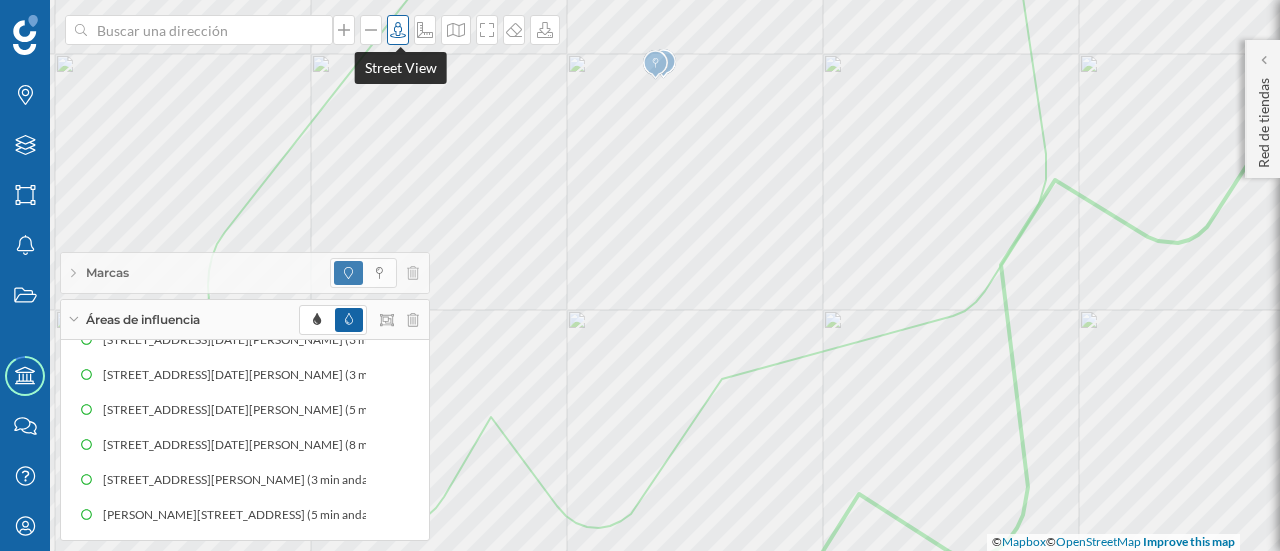 click 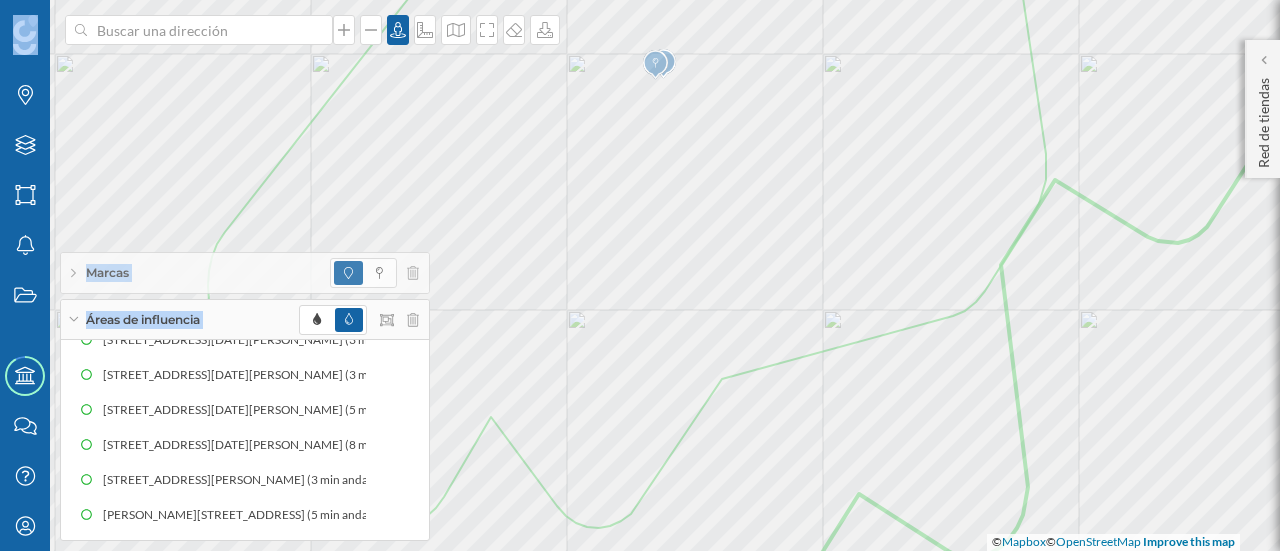 click on "Marcas         Capas         Áreas         Notificaciones         Estados                     Academy       Contacta con nosotros       Centro de ayuda       Mi perfil
Marcas
Áreas de influencia
2807902 (distrito)       [GEOGRAPHIC_DATA][PERSON_NAME], 3 (3 min andando)       [STREET_ADDRESS][PERSON_NAME] (5 min andando)       [GEOGRAPHIC_DATA], 1 (3 min andando)       [STREET_ADDRESS][DATE][PERSON_NAME] (3 min andando)       [STREET_ADDRESS][DATE][PERSON_NAME] (3 min andando)       [STREET_ADDRESS][DATE][PERSON_NAME] (5 min andando)       [STREET_ADDRESS][DATE][PERSON_NAME] (8 min andando)       [GEOGRAPHIC_DATA][PERSON_NAME], 2 (3 min andando)       [GEOGRAPHIC_DATA][PERSON_NAME], 17 (5 min andando)
Red de tiendas
Inicio
Grande   Medio
¿Qué quieres hacer?" at bounding box center [640, 275] 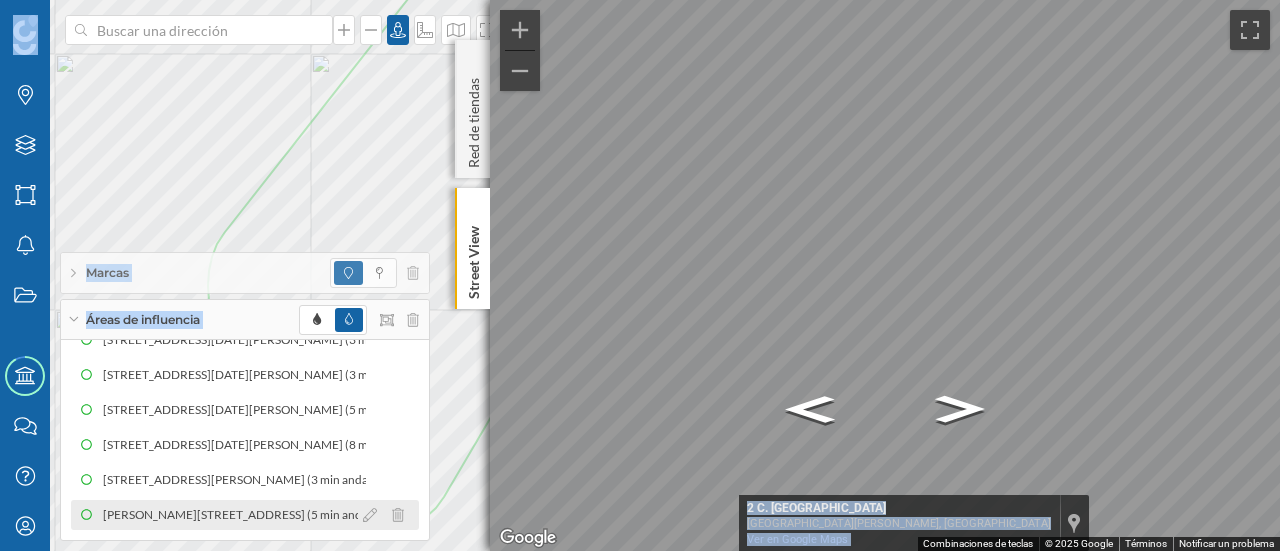 click on "[PERSON_NAME][STREET_ADDRESS] (5 min andando)" at bounding box center (253, 515) 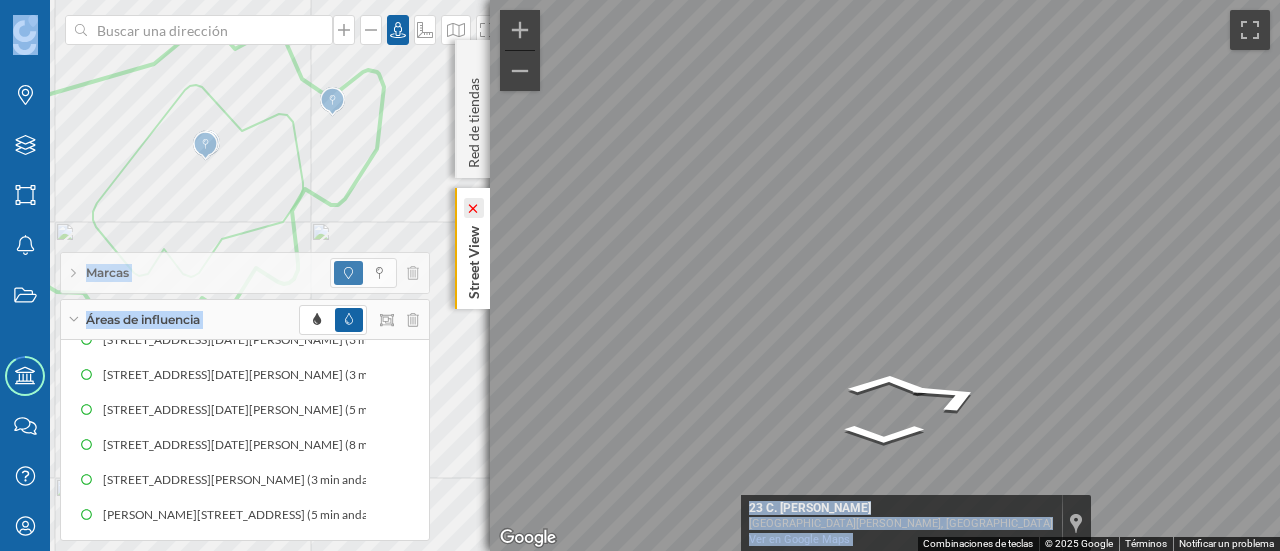 click at bounding box center [473, 208] 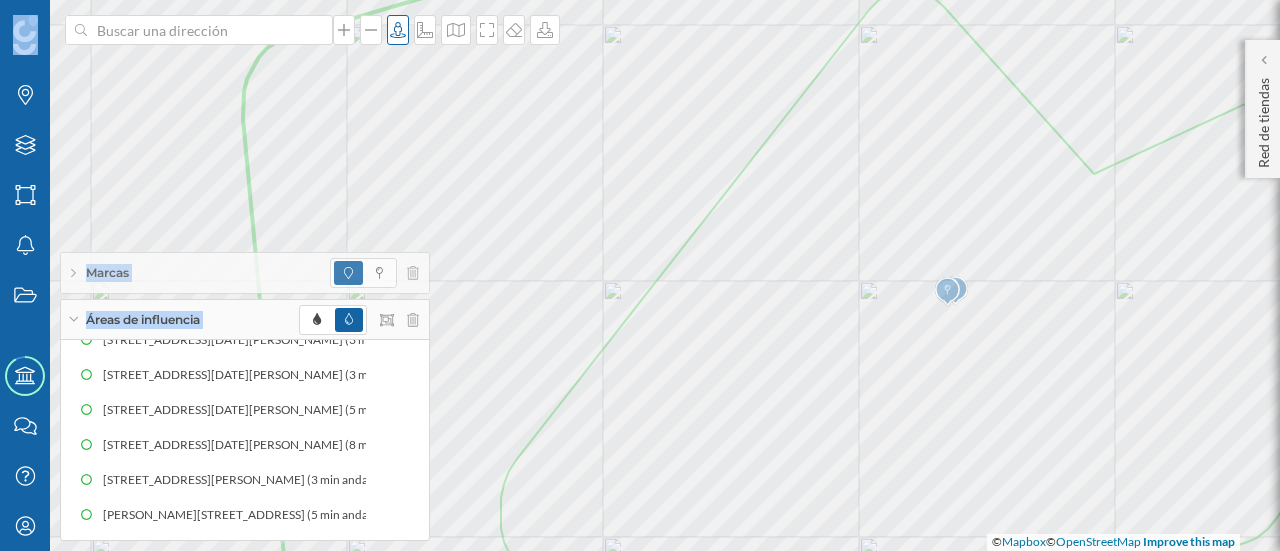click on "Marcas         Capas         Áreas         Notificaciones         Estados                     Academy       Contacta con nosotros       Centro de ayuda       Mi perfil
Marcas
Áreas de influencia
2807902 (distrito)       [GEOGRAPHIC_DATA][PERSON_NAME], 3 (3 min andando)       [STREET_ADDRESS][PERSON_NAME] (5 min andando)       [GEOGRAPHIC_DATA], 1 (3 min andando)       [STREET_ADDRESS][DATE][PERSON_NAME] (3 min andando)       [STREET_ADDRESS][DATE][PERSON_NAME] (3 min andando)       [STREET_ADDRESS][DATE][PERSON_NAME] (5 min andando)       [STREET_ADDRESS][DATE][PERSON_NAME] (8 min andando)       [GEOGRAPHIC_DATA][PERSON_NAME], 2 (3 min andando)       [GEOGRAPHIC_DATA][PERSON_NAME], 17 (5 min andando)
Red de tiendas
Inicio
Grande   Medio
¿Qué quieres hacer?" at bounding box center (640, 275) 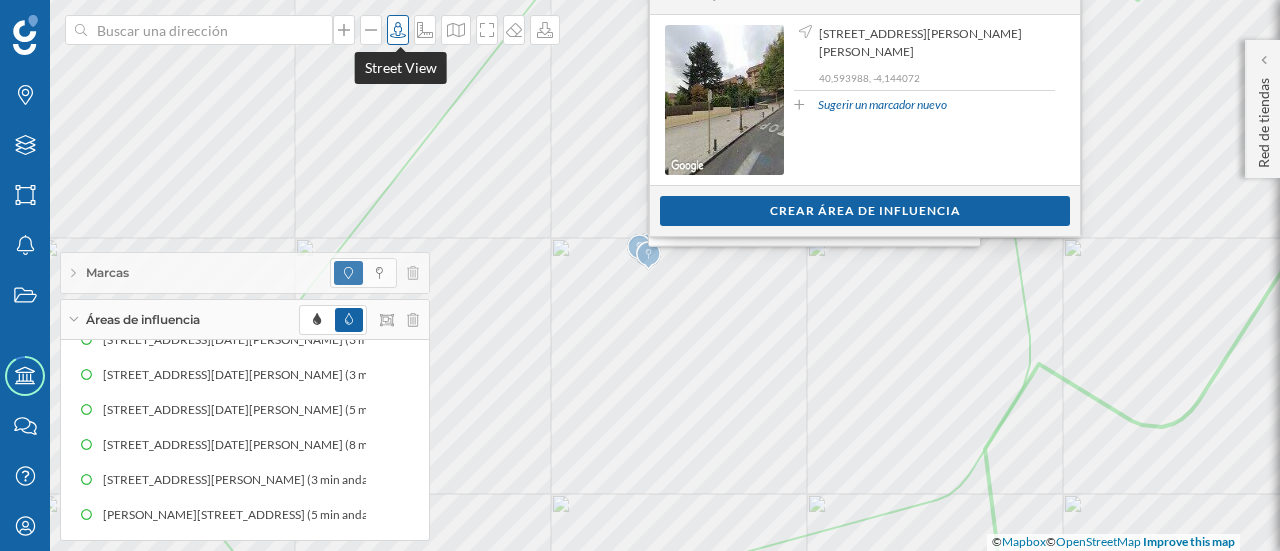 click at bounding box center [398, 30] 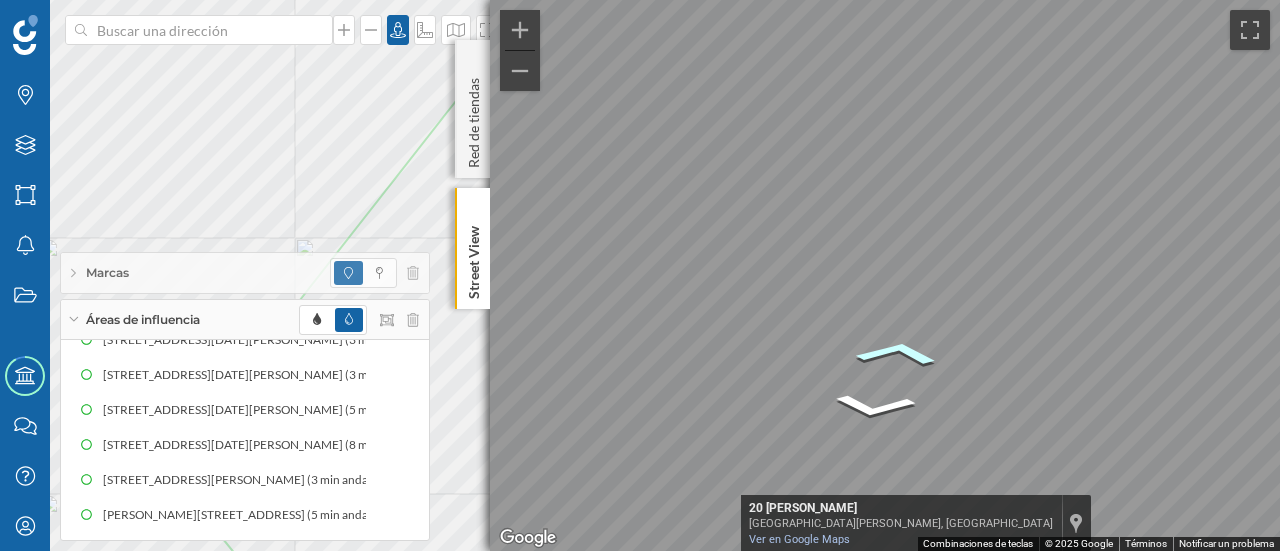 click 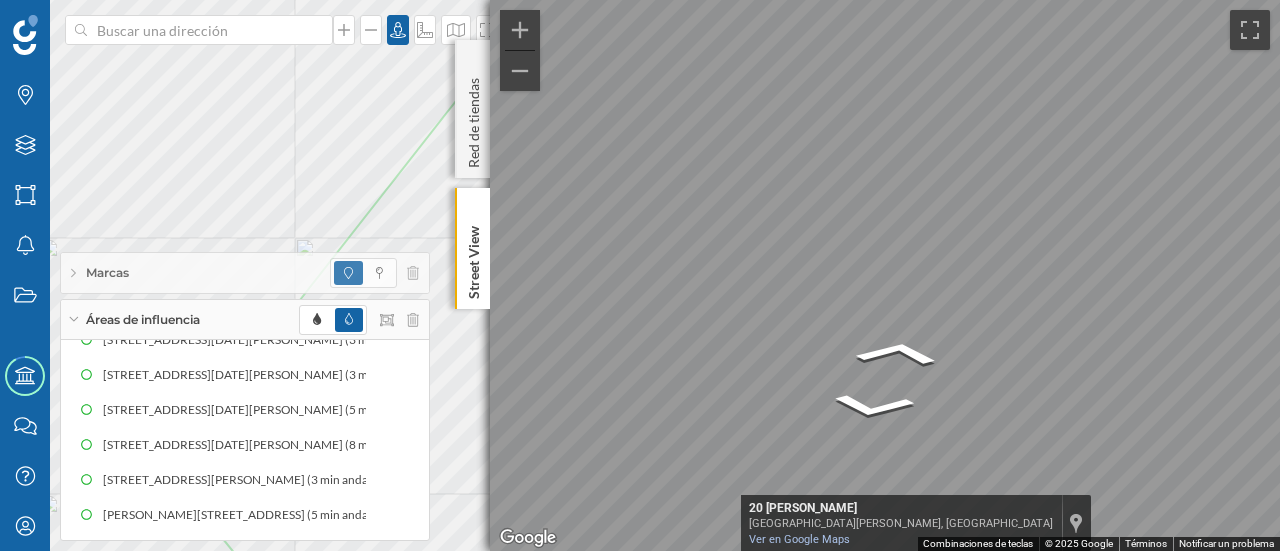 click at bounding box center [885, 275] 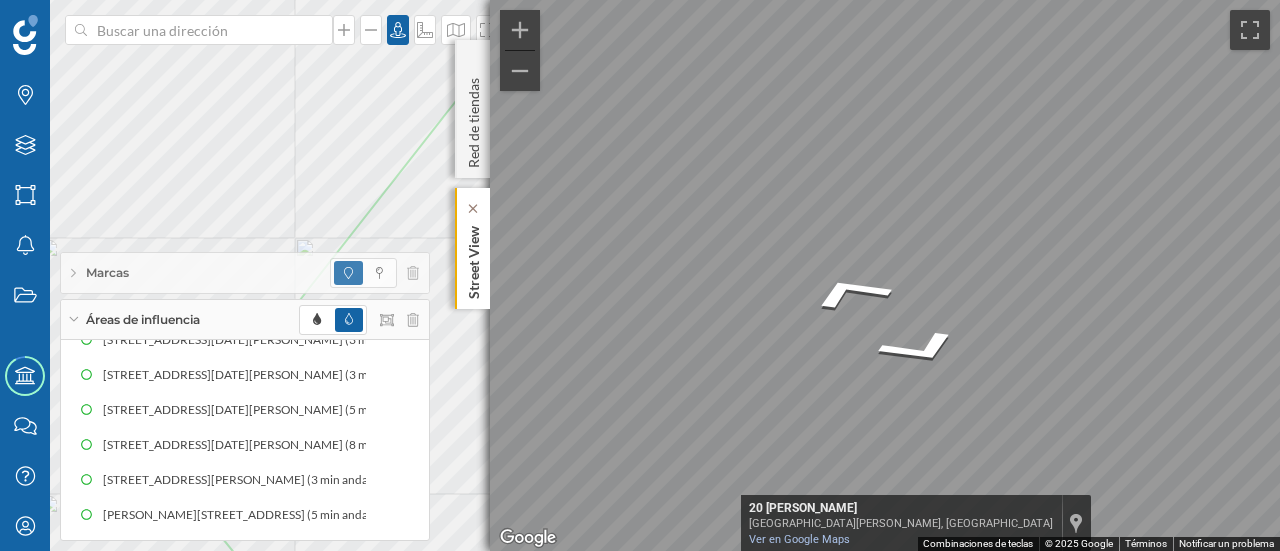 click on "Marcas         Capas         Áreas         Notificaciones         Estados                     Academy       Contacta con nosotros       Centro de ayuda       Mi perfil
Marcas
Áreas de influencia
2807902 (distrito)       [GEOGRAPHIC_DATA][PERSON_NAME], 3 (3 min andando)       [STREET_ADDRESS][PERSON_NAME] (5 min andando)       [GEOGRAPHIC_DATA], 1 (3 min andando)       [STREET_ADDRESS][DATE][PERSON_NAME] (3 min andando)       [STREET_ADDRESS][DATE][PERSON_NAME] (3 min andando)       [STREET_ADDRESS][DATE][PERSON_NAME] (5 min andando)       [STREET_ADDRESS][DATE][PERSON_NAME] (8 min andando)       [GEOGRAPHIC_DATA][PERSON_NAME], 2 (3 min andando)       [GEOGRAPHIC_DATA][PERSON_NAME], 17 (5 min andando)
[GEOGRAPHIC_DATA]
← Mover a la izquierda → Mover a la derecha ↑ Mover hacia arriba ↓ Mover hacia abajo + Ampliar -" at bounding box center (640, 275) 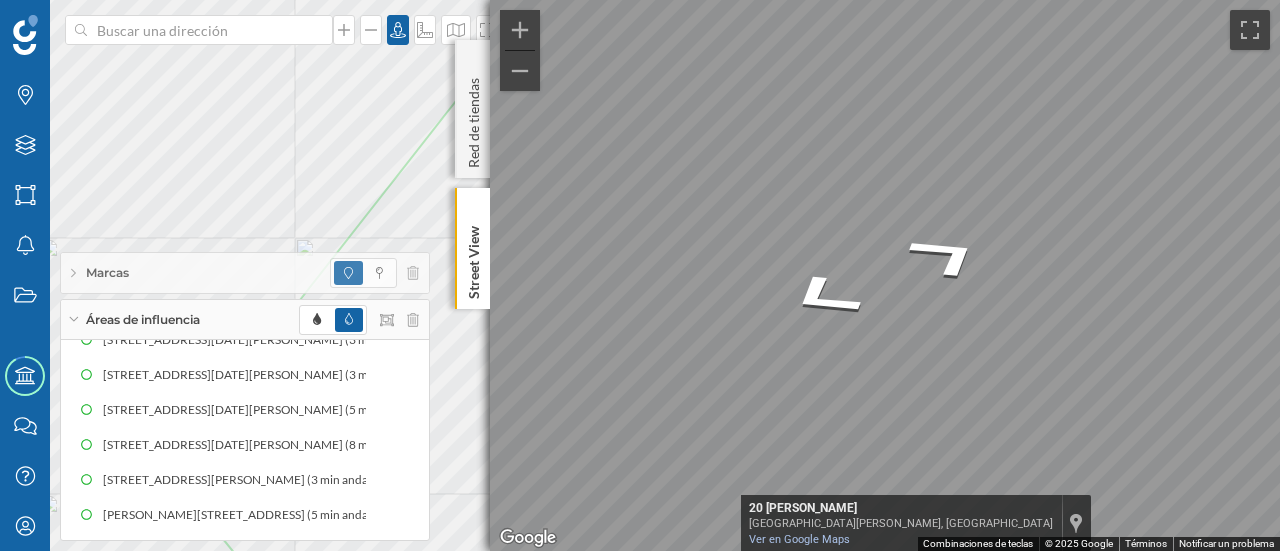 drag, startPoint x: 862, startPoint y: 393, endPoint x: 369, endPoint y: 307, distance: 500.4448 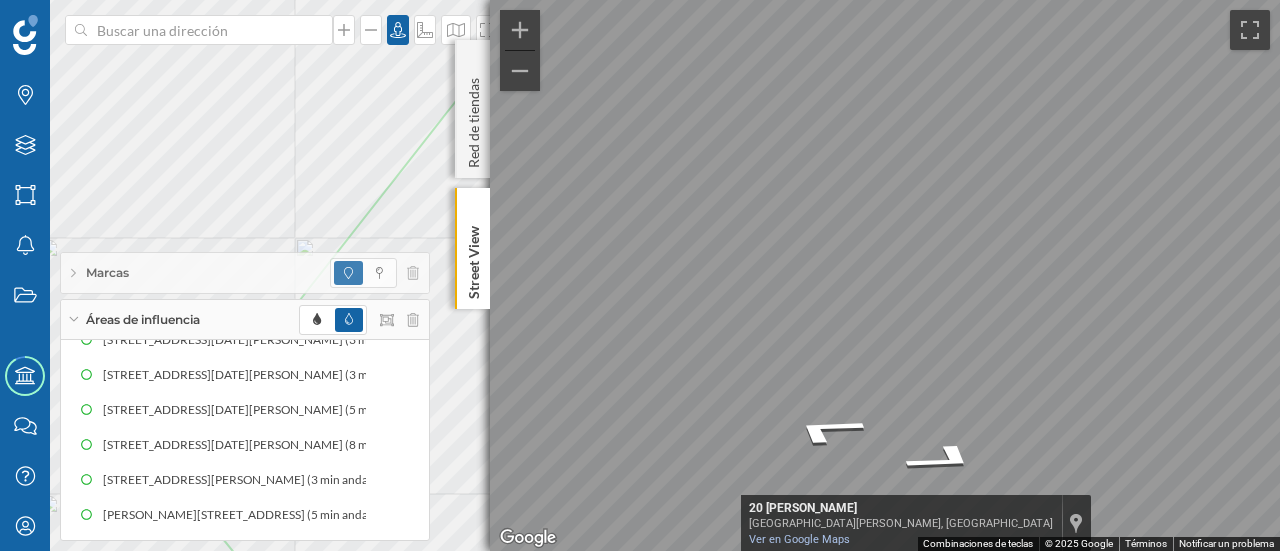 click on "Marcas         Capas         Áreas         Notificaciones         Estados                     Academy       Contacta con nosotros       Centro de ayuda       Mi perfil
Marcas
Áreas de influencia
2807902 (distrito)       [GEOGRAPHIC_DATA][PERSON_NAME], 3 (3 min andando)       [STREET_ADDRESS][PERSON_NAME] (5 min andando)       [GEOGRAPHIC_DATA], 1 (3 min andando)       [STREET_ADDRESS][DATE][PERSON_NAME] (3 min andando)       [STREET_ADDRESS][DATE][PERSON_NAME] (3 min andando)       [STREET_ADDRESS][DATE][PERSON_NAME] (5 min andando)       [STREET_ADDRESS][DATE][PERSON_NAME] (8 min andando)       [GEOGRAPHIC_DATA][PERSON_NAME], 2 (3 min andando)       [GEOGRAPHIC_DATA][PERSON_NAME], 17 (5 min andando)
[GEOGRAPHIC_DATA]
← Mover a la izquierda → Mover a la derecha ↑ Mover hacia arriba ↓ Mover hacia abajo + Ampliar -" at bounding box center (640, 275) 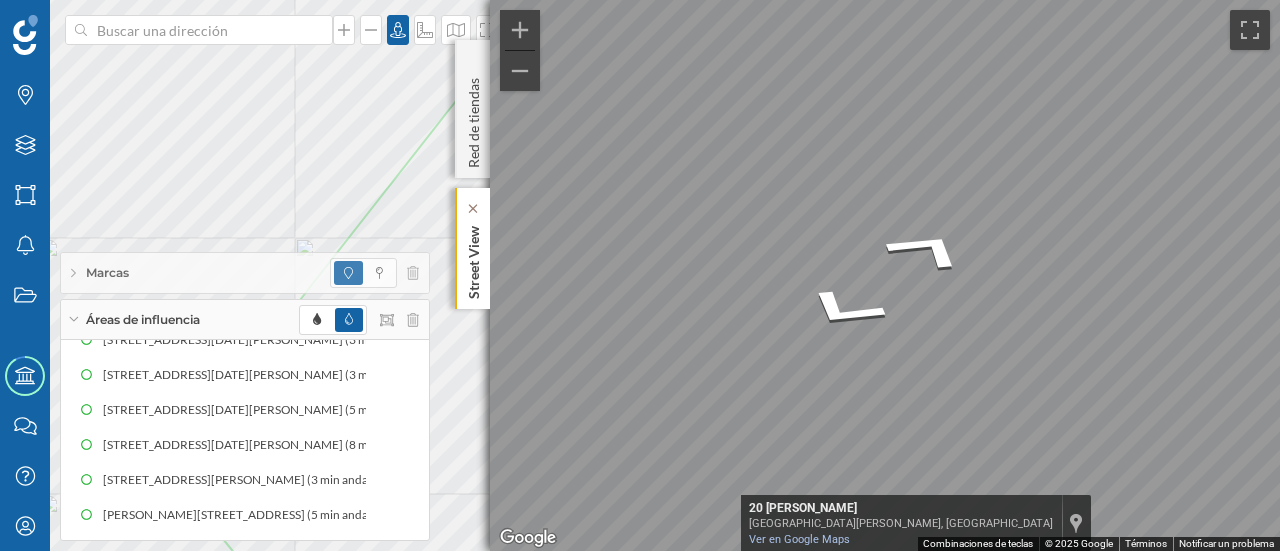 click on "Marcas         Capas         Áreas         Notificaciones         Estados                     Academy       Contacta con nosotros       Centro de ayuda       Mi perfil
Marcas
Áreas de influencia
2807902 (distrito)       [GEOGRAPHIC_DATA][PERSON_NAME], 3 (3 min andando)       [STREET_ADDRESS][PERSON_NAME] (5 min andando)       [GEOGRAPHIC_DATA], 1 (3 min andando)       [STREET_ADDRESS][DATE][PERSON_NAME] (3 min andando)       [STREET_ADDRESS][DATE][PERSON_NAME] (3 min andando)       [STREET_ADDRESS][DATE][PERSON_NAME] (5 min andando)       [STREET_ADDRESS][DATE][PERSON_NAME] (8 min andando)       [GEOGRAPHIC_DATA][PERSON_NAME], 2 (3 min andando)       [GEOGRAPHIC_DATA][PERSON_NAME], 17 (5 min andando)
[GEOGRAPHIC_DATA]
← Mover a la izquierda → Mover a la derecha ↑ Mover hacia arriba ↓ Mover hacia abajo + Ampliar -" at bounding box center (640, 275) 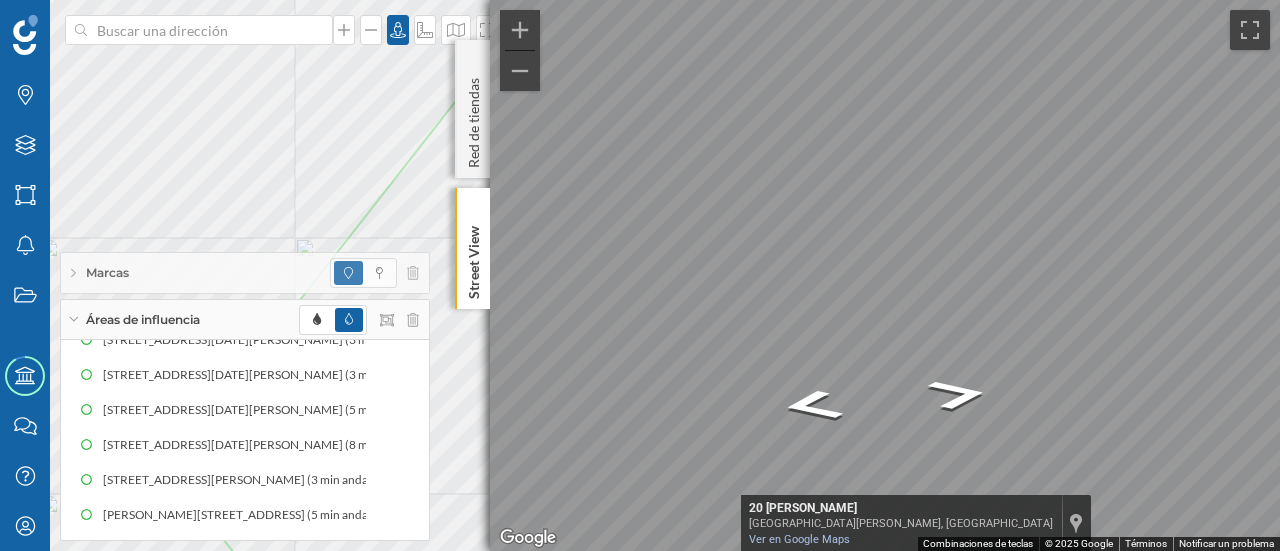 click on "Marcas         Capas         Áreas         Notificaciones         Estados                     Academy       Contacta con nosotros       Centro de ayuda       Mi perfil
Marcas
Áreas de influencia
2807902 (distrito)       [GEOGRAPHIC_DATA][PERSON_NAME], 3 (3 min andando)       [STREET_ADDRESS][PERSON_NAME] (5 min andando)       [GEOGRAPHIC_DATA], 1 (3 min andando)       [STREET_ADDRESS][DATE][PERSON_NAME] (3 min andando)       [STREET_ADDRESS][DATE][PERSON_NAME] (3 min andando)       [STREET_ADDRESS][DATE][PERSON_NAME] (5 min andando)       [STREET_ADDRESS][DATE][PERSON_NAME] (8 min andando)       [GEOGRAPHIC_DATA][PERSON_NAME], 2 (3 min andando)       [GEOGRAPHIC_DATA][PERSON_NAME], 17 (5 min andando)
[GEOGRAPHIC_DATA]
← Mover a la izquierda → Mover a la derecha ↑ Mover hacia arriba ↓ Mover hacia abajo + Ampliar -" at bounding box center [640, 275] 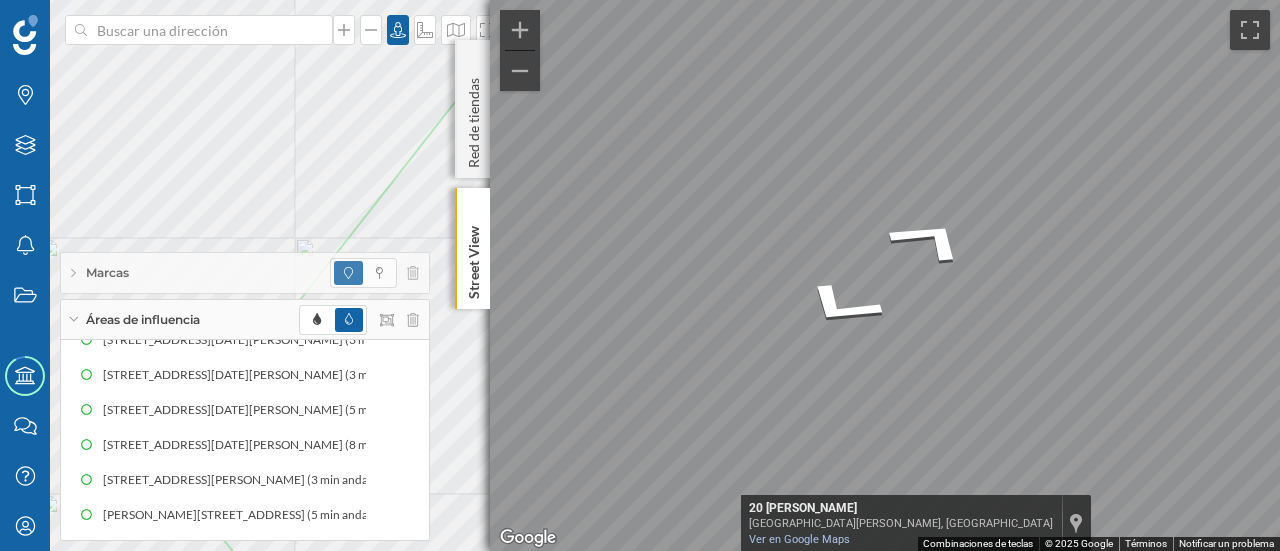 click on "Marcas         Capas         Áreas         Notificaciones         Estados                     Academy       Contacta con nosotros       Centro de ayuda       Mi perfil
Marcas
Áreas de influencia
2807902 (distrito)       [GEOGRAPHIC_DATA][PERSON_NAME], 3 (3 min andando)       [STREET_ADDRESS][PERSON_NAME] (5 min andando)       [GEOGRAPHIC_DATA], 1 (3 min andando)       [STREET_ADDRESS][DATE][PERSON_NAME] (3 min andando)       [STREET_ADDRESS][DATE][PERSON_NAME] (3 min andando)       [STREET_ADDRESS][DATE][PERSON_NAME] (5 min andando)       [STREET_ADDRESS][DATE][PERSON_NAME] (8 min andando)       [GEOGRAPHIC_DATA][PERSON_NAME], 2 (3 min andando)       [GEOGRAPHIC_DATA][PERSON_NAME], 17 (5 min andando)
[GEOGRAPHIC_DATA]
← Mover a la izquierda → Mover a la derecha ↑ Mover hacia arriba ↓ Mover hacia abajo + Ampliar -" at bounding box center [640, 275] 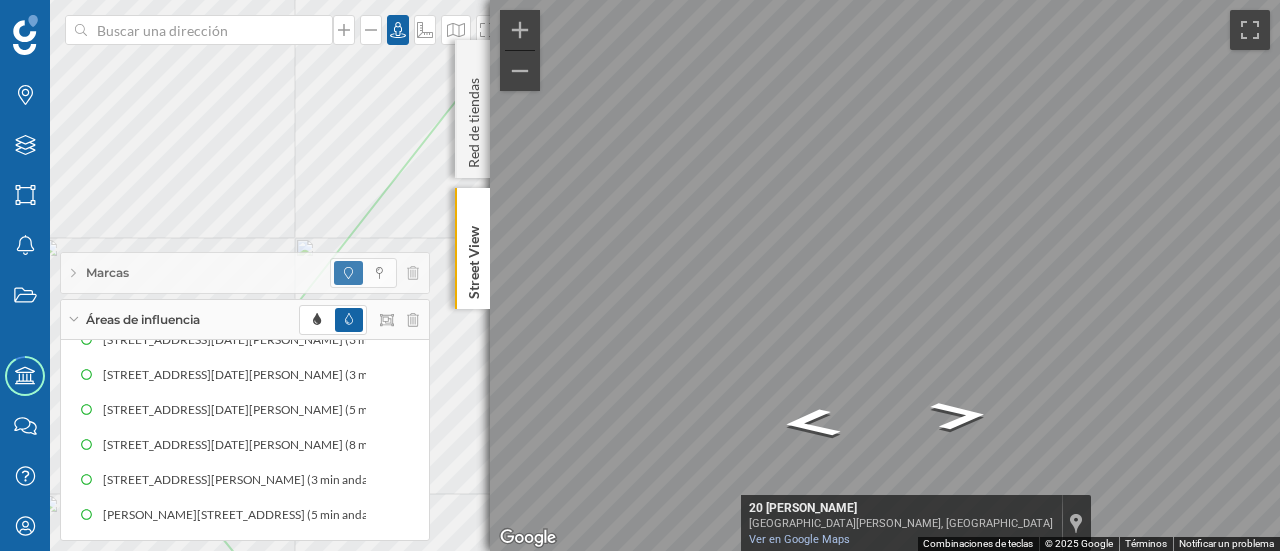 click on "← Mover a la izquierda → Mover a la derecha ↑ Mover hacia arriba ↓ Mover hacia abajo + Ampliar - Reducir Esta imagen ya no está disponible.             20 [PERSON_NAME]   [GEOGRAPHIC_DATA][PERSON_NAME], [GEOGRAPHIC_DATA]       20 [PERSON_NAME]           Ver en Google Maps       Custom Imagery                 Combinaciones de teclas Datos [PERSON_NAME] © 2025 Google © 2025 Google Términos Notificar un problema" at bounding box center (885, 275) 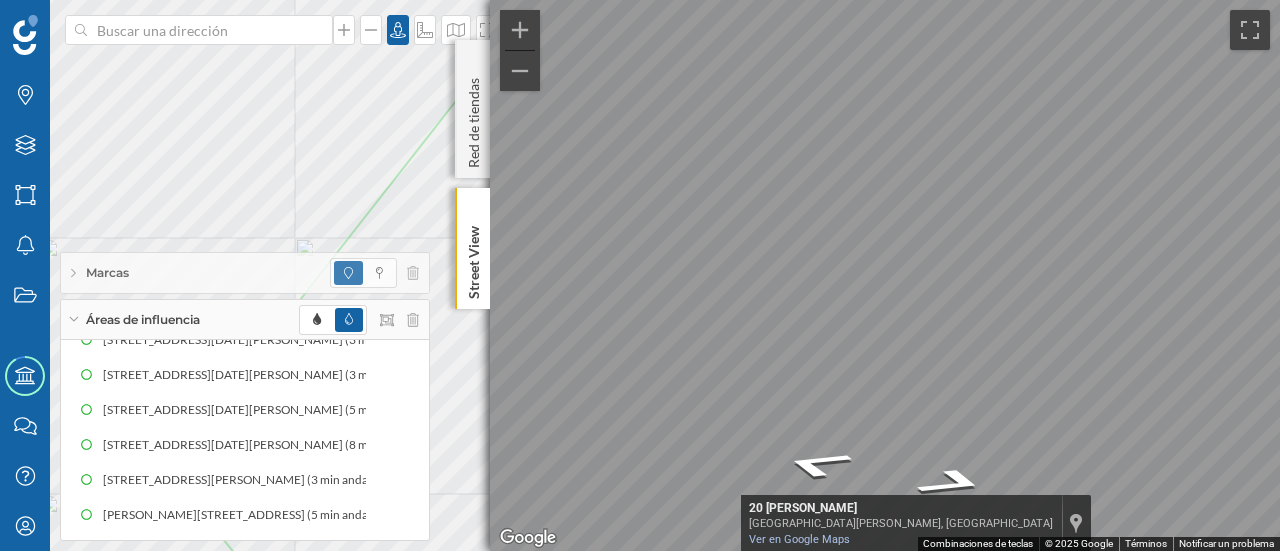 click at bounding box center [885, 275] 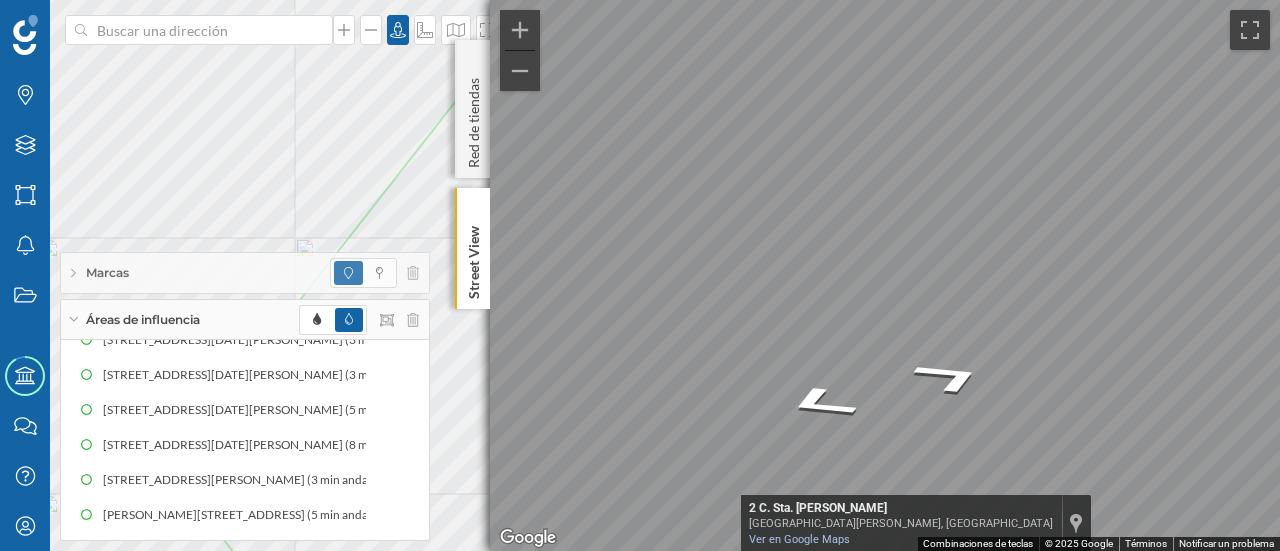 drag, startPoint x: 845, startPoint y: 469, endPoint x: 338, endPoint y: 255, distance: 550.31354 